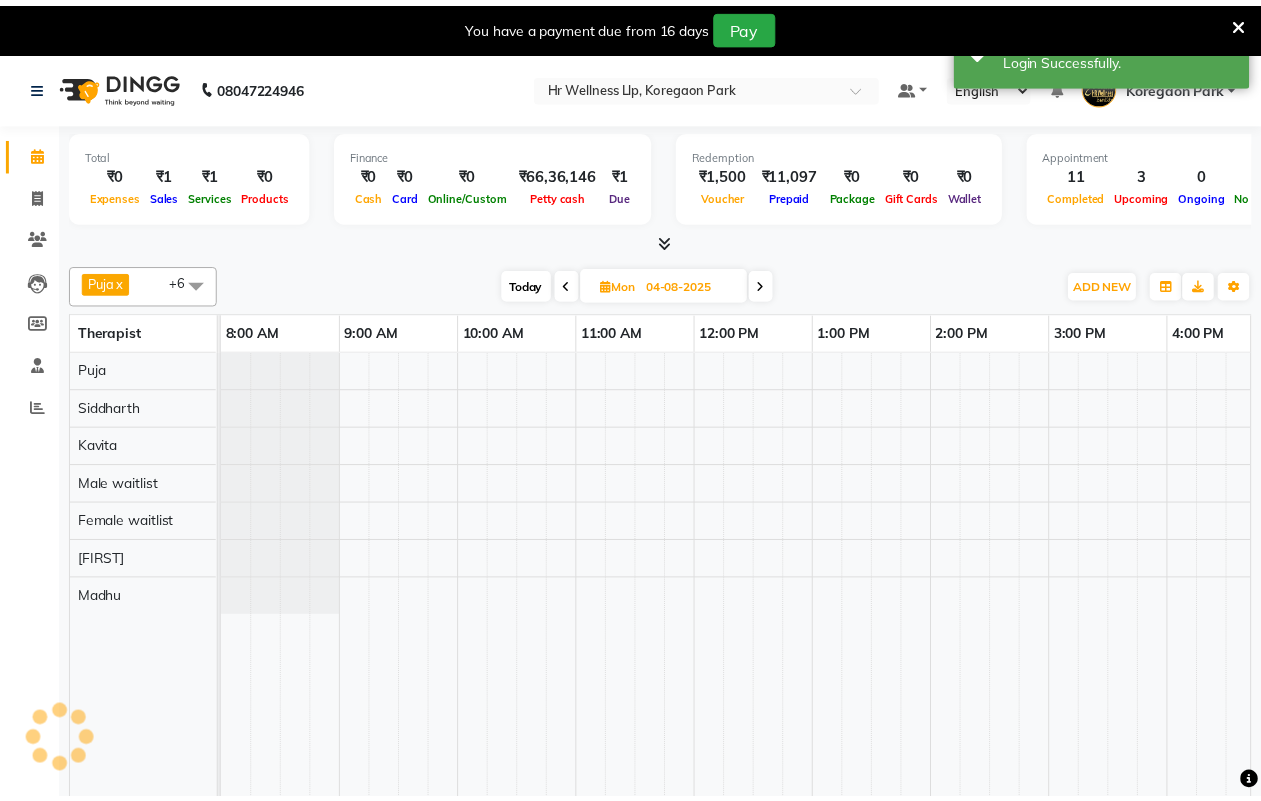 scroll, scrollTop: 0, scrollLeft: 0, axis: both 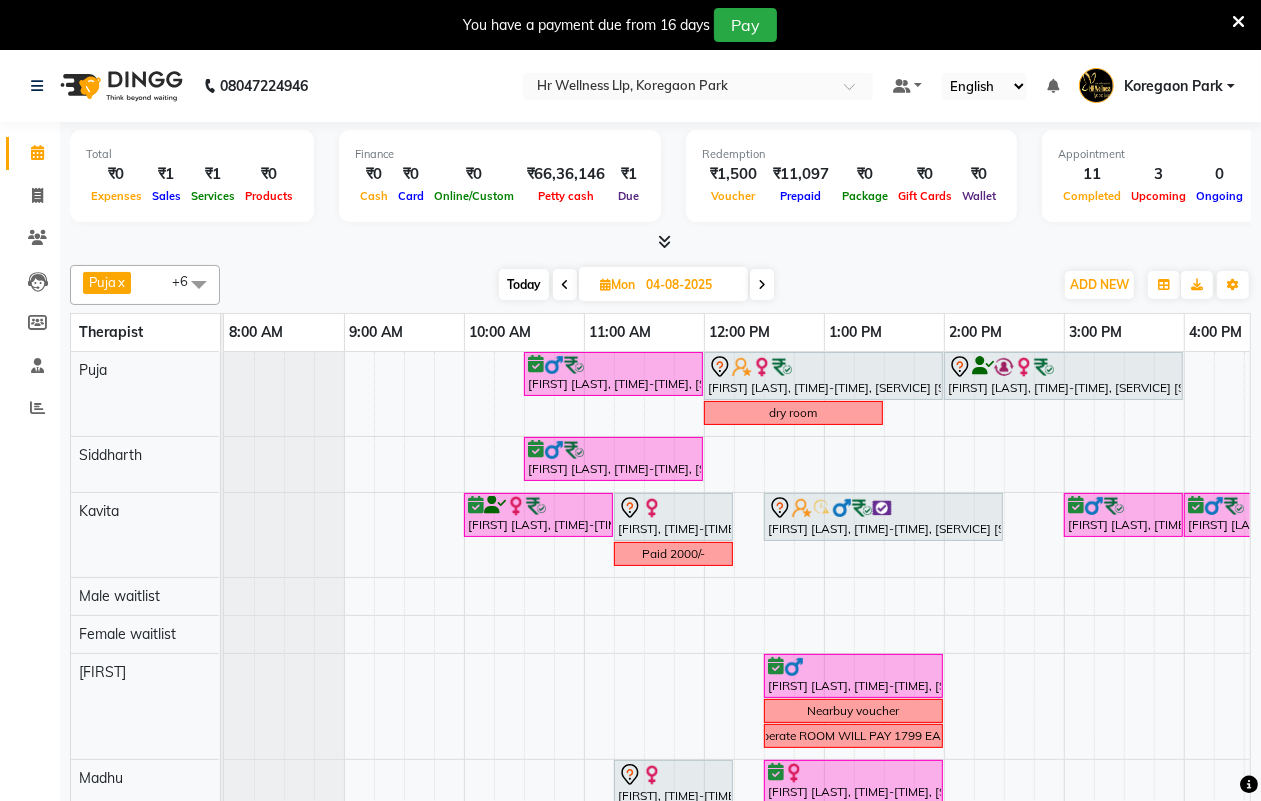 click at bounding box center (565, 285) 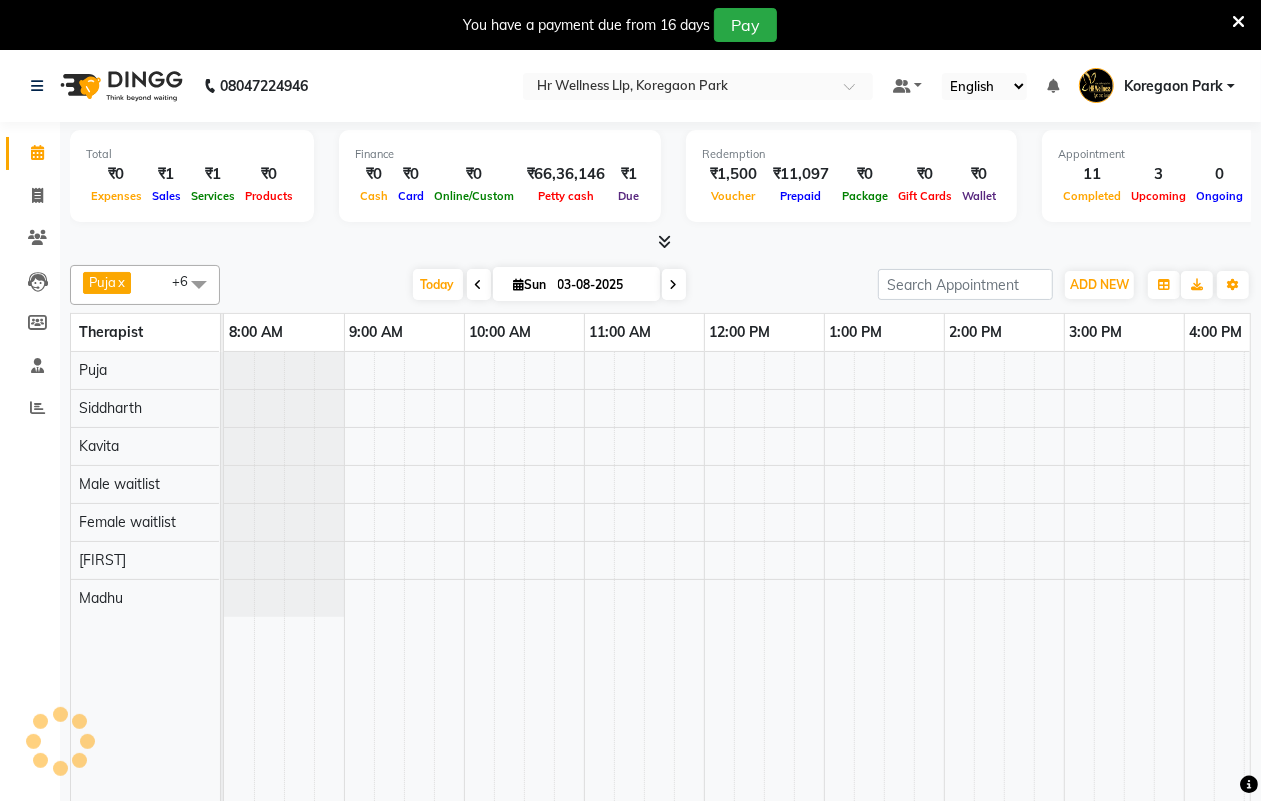 scroll, scrollTop: 0, scrollLeft: 533, axis: horizontal 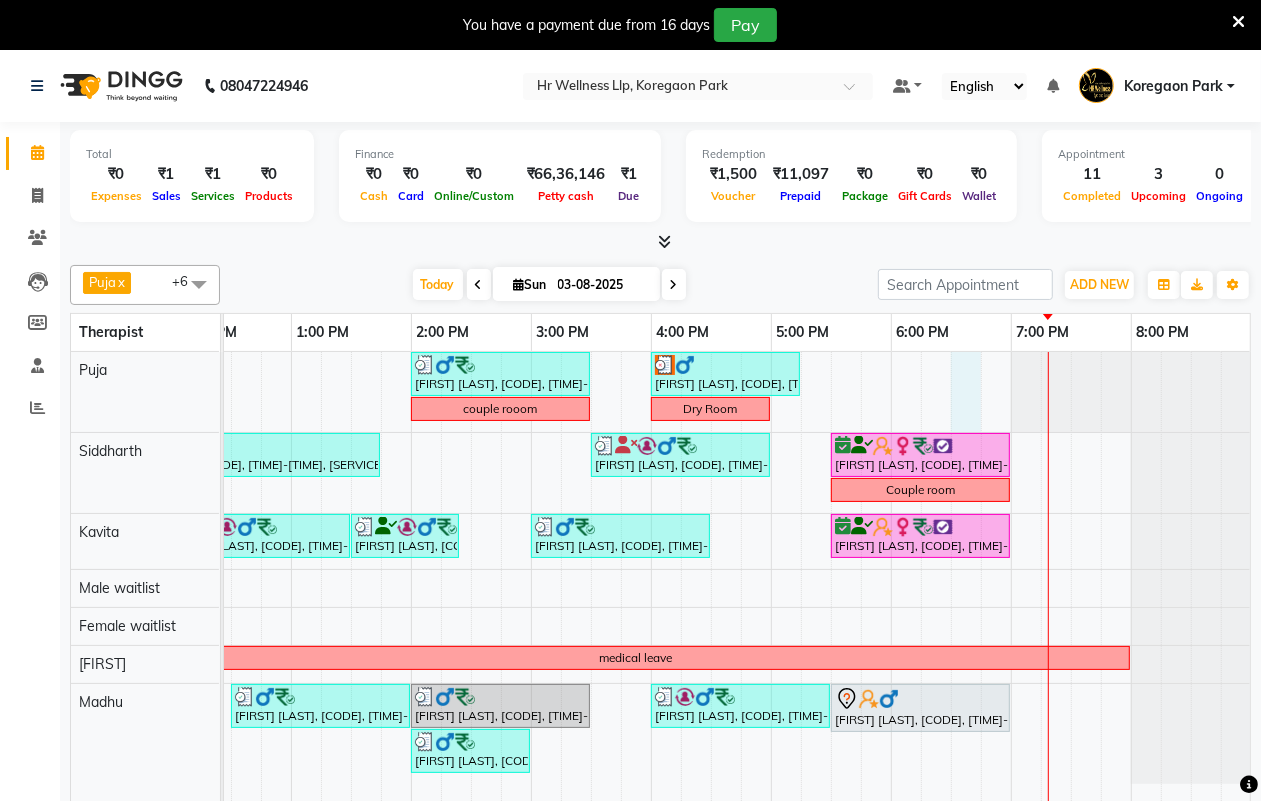 click on "[FIRST] ., [CODE], [TIME]-[TIME], [SERVICE] [SERVICE]     [FIRST] [LAST], [CODE], [TIME]-[TIME], [SERVICE] [SERVICE]   [SERVICE] [SERVICE]      [FIRST] [LAST], [CODE], [TIME]-[TIME], [SERVICE] [SERVICE]     [FIRST] [LAST], [CODE], [TIME]-[TIME], [SERVICE] [SERVICE]     [FIRST] [LAST], [CODE], [TIME]-[TIME], [SERVICE] [SERVICE]  [SERVICE] room   Dry Room      [FIRST] [LAST], [CODE], [TIME]-[TIME], [SERVICE] [SERVICE]     [FIRST] [LAST], [CODE], [TIME]-[TIME], [SERVICE] [SERVICE]     [FIRST] [LAST], [CODE], [TIME]-[TIME], [SERVICE] [SERVICE] [SERVICE] [SERVICE] [SERVICE] [SERVICE]     [FIRST] [LAST], [CODE], [TIME]-[TIME], [SERVICE] [SERVICE]  medical leave      [FIRST] [LAST], [CODE], [TIME]-[TIME], [SERVICE] [SERVICE] [SERVICE] [SERVICE] [SERVICE] [SERVICE]     [FIRST] [LAST], [CODE], [TIME]-[TIME], [SERVICE] [SERVICE]     [FIRST] [LAST], [CODE], [TIME]-[TIME], [SERVICE] [SERVICE]" at bounding box center [471, 590] 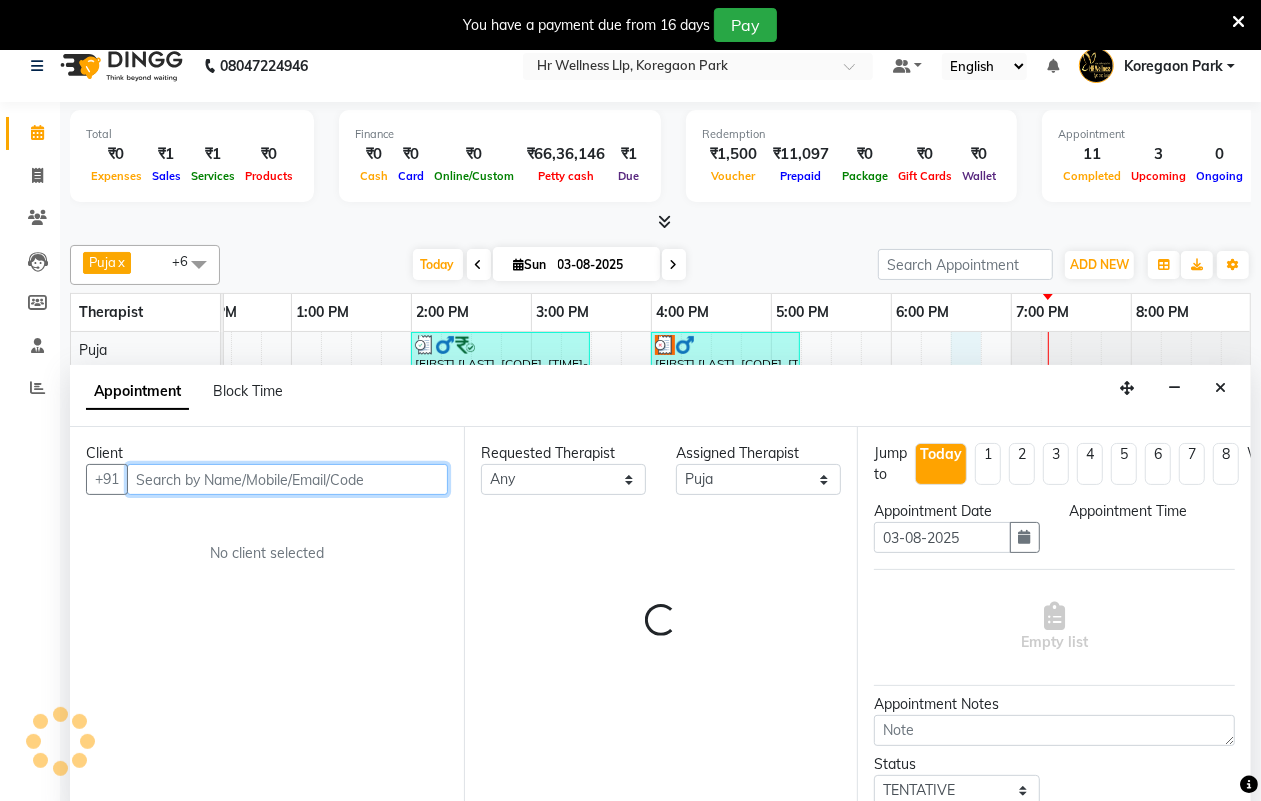 select on "1110" 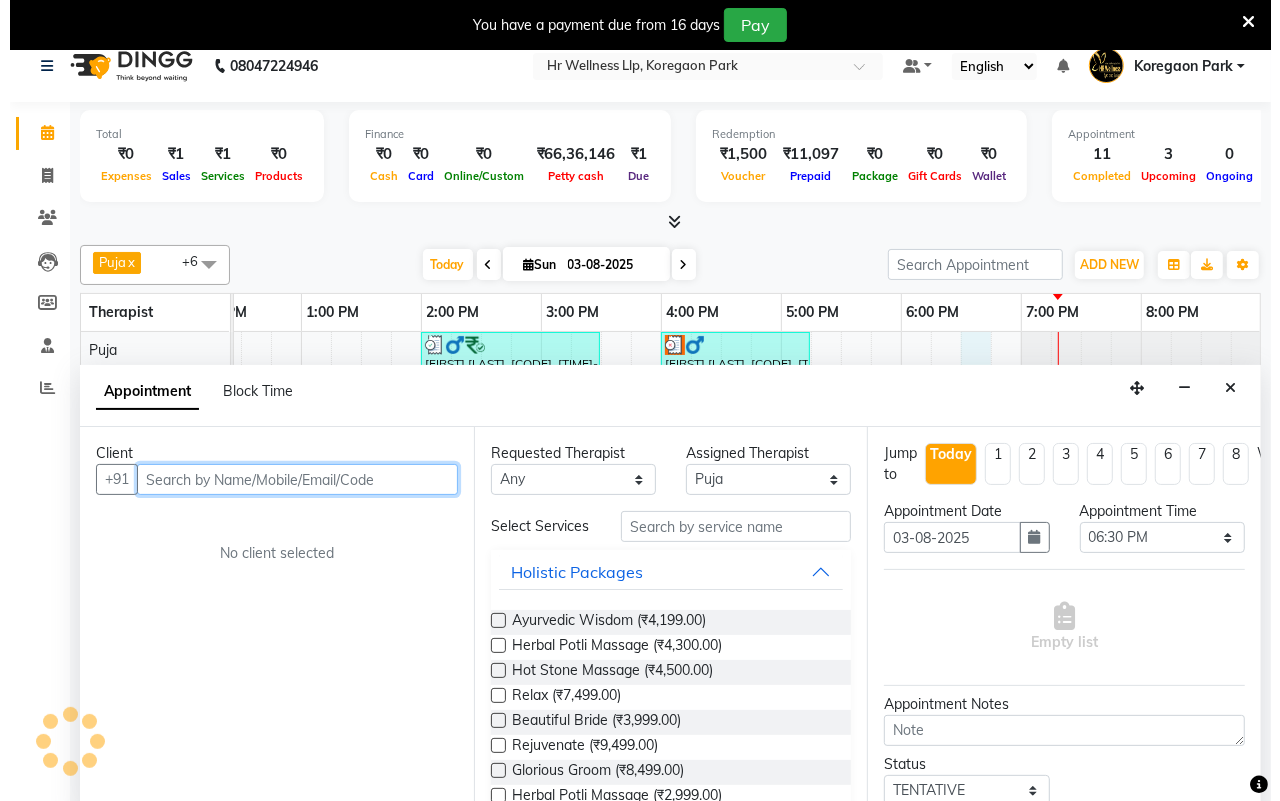 scroll, scrollTop: 50, scrollLeft: 0, axis: vertical 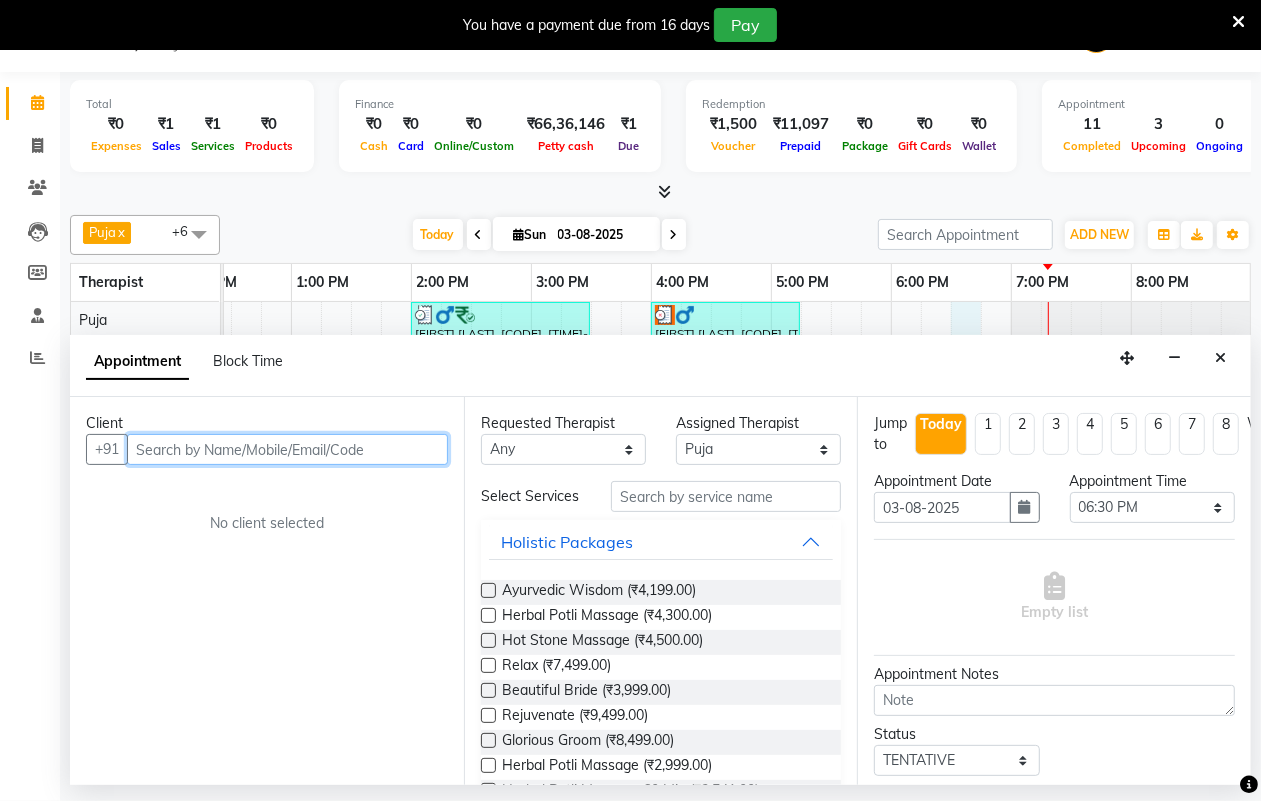 click at bounding box center (287, 449) 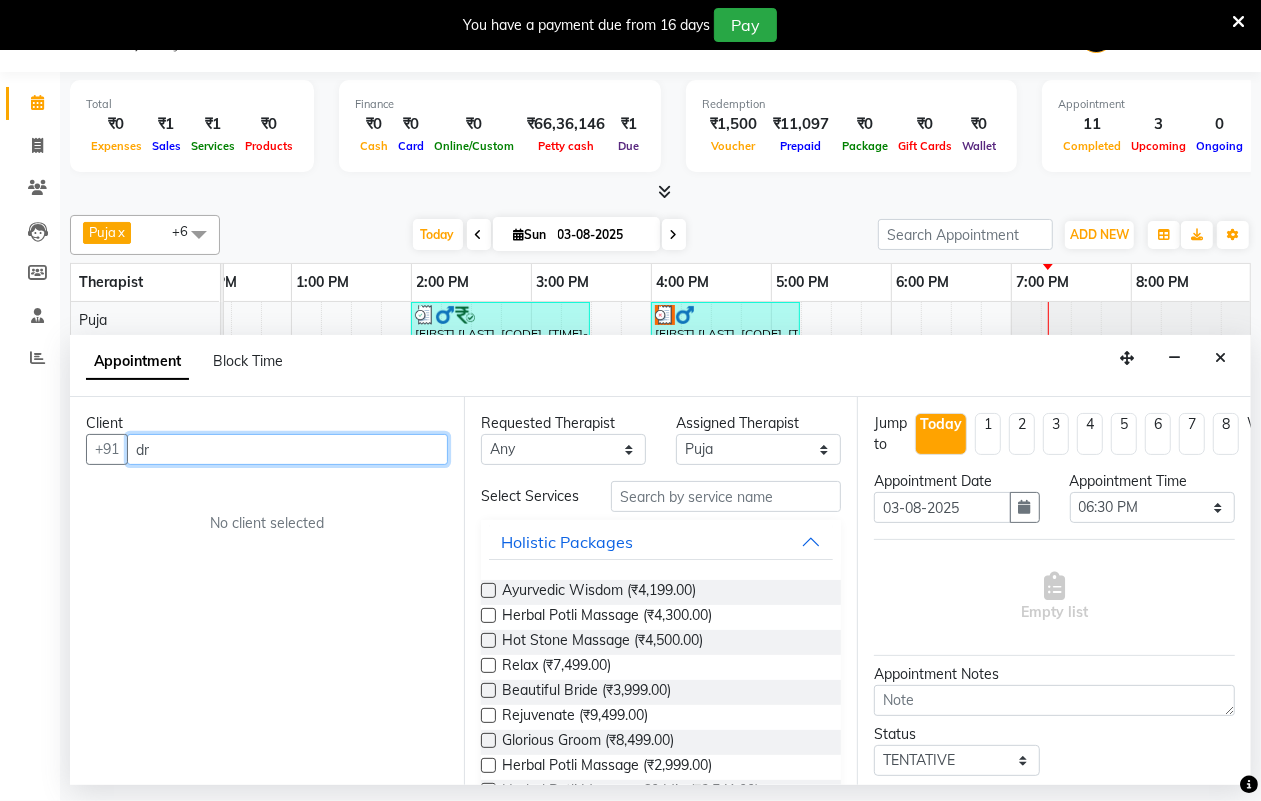 type on "d" 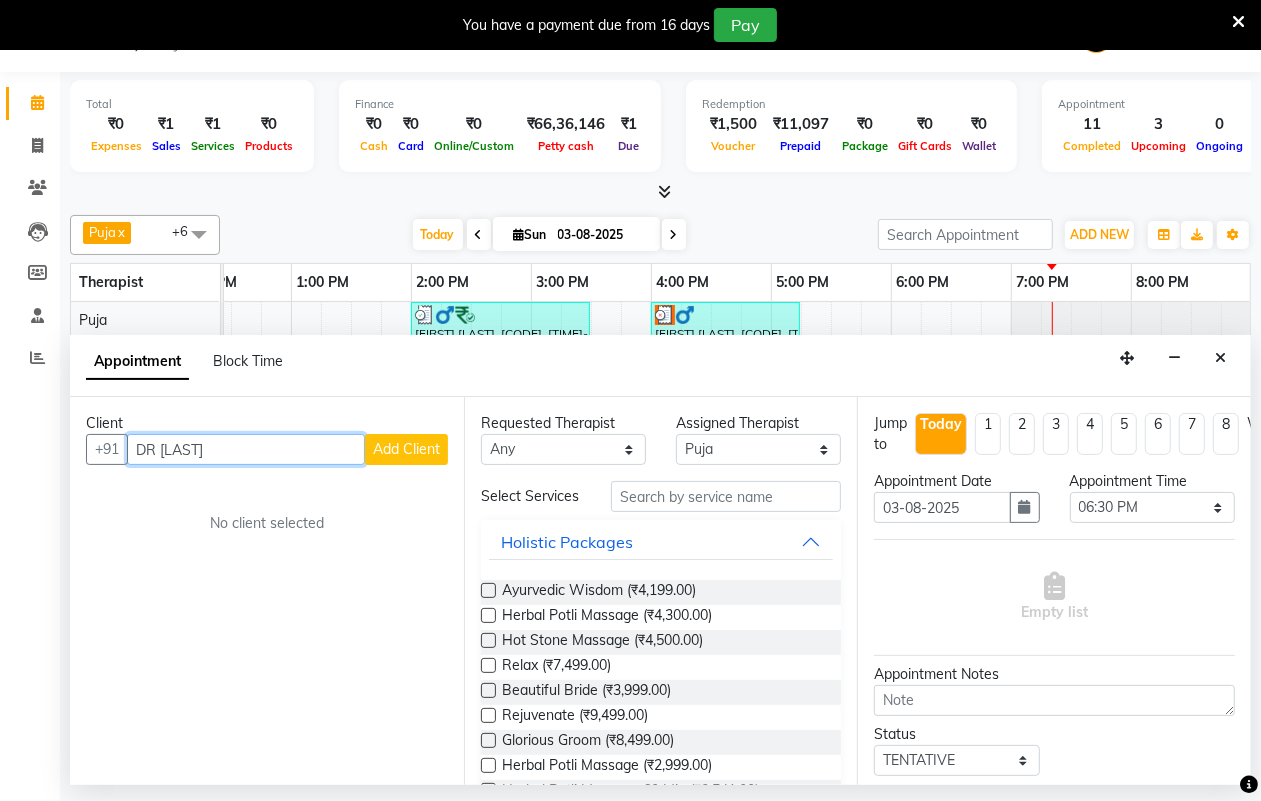 type on "DR [LAST]" 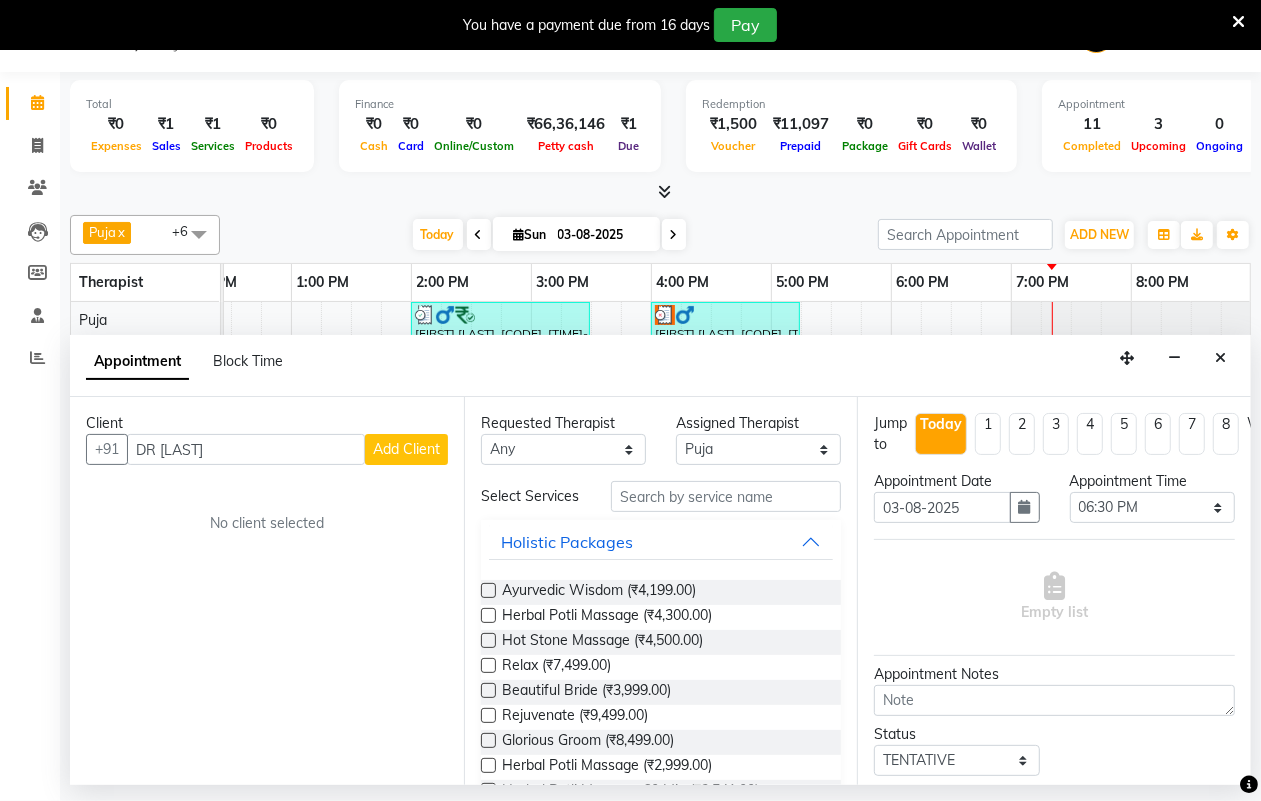 click on "Add Client" at bounding box center [406, 449] 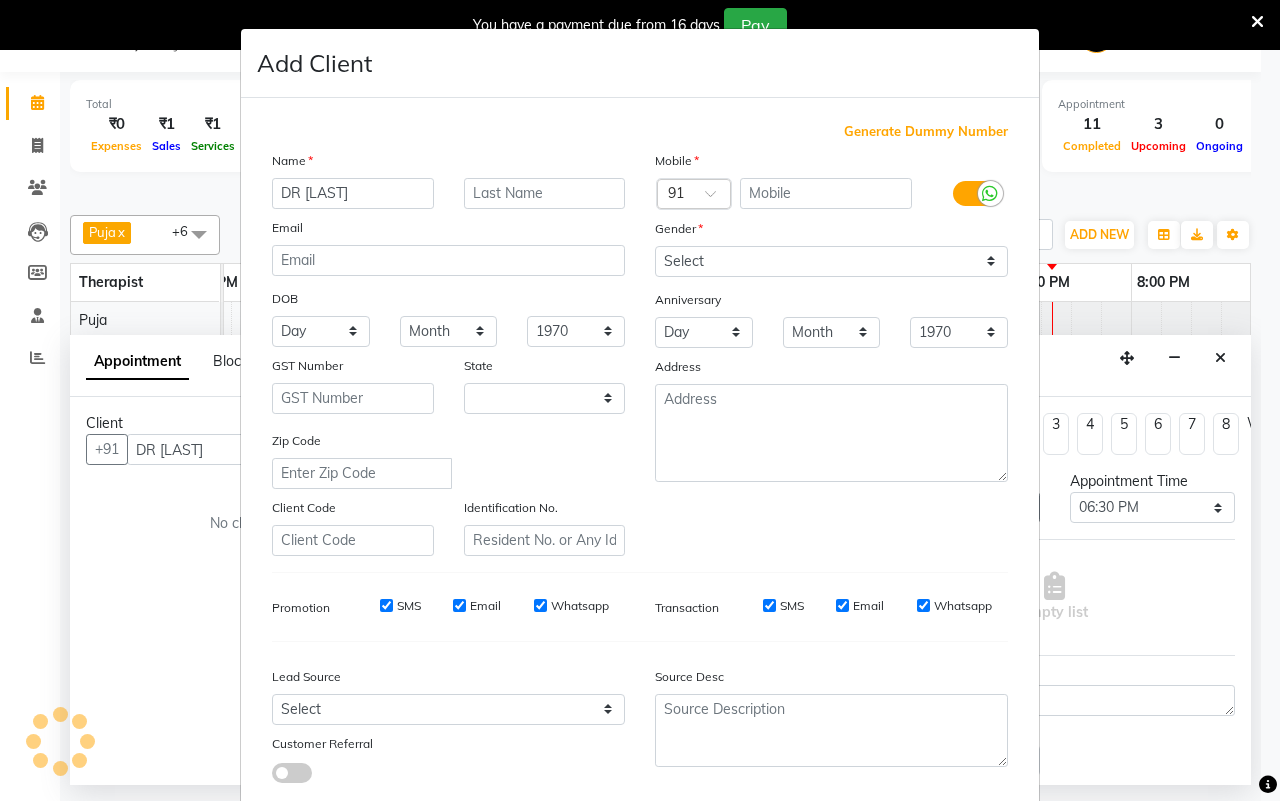 select on "22" 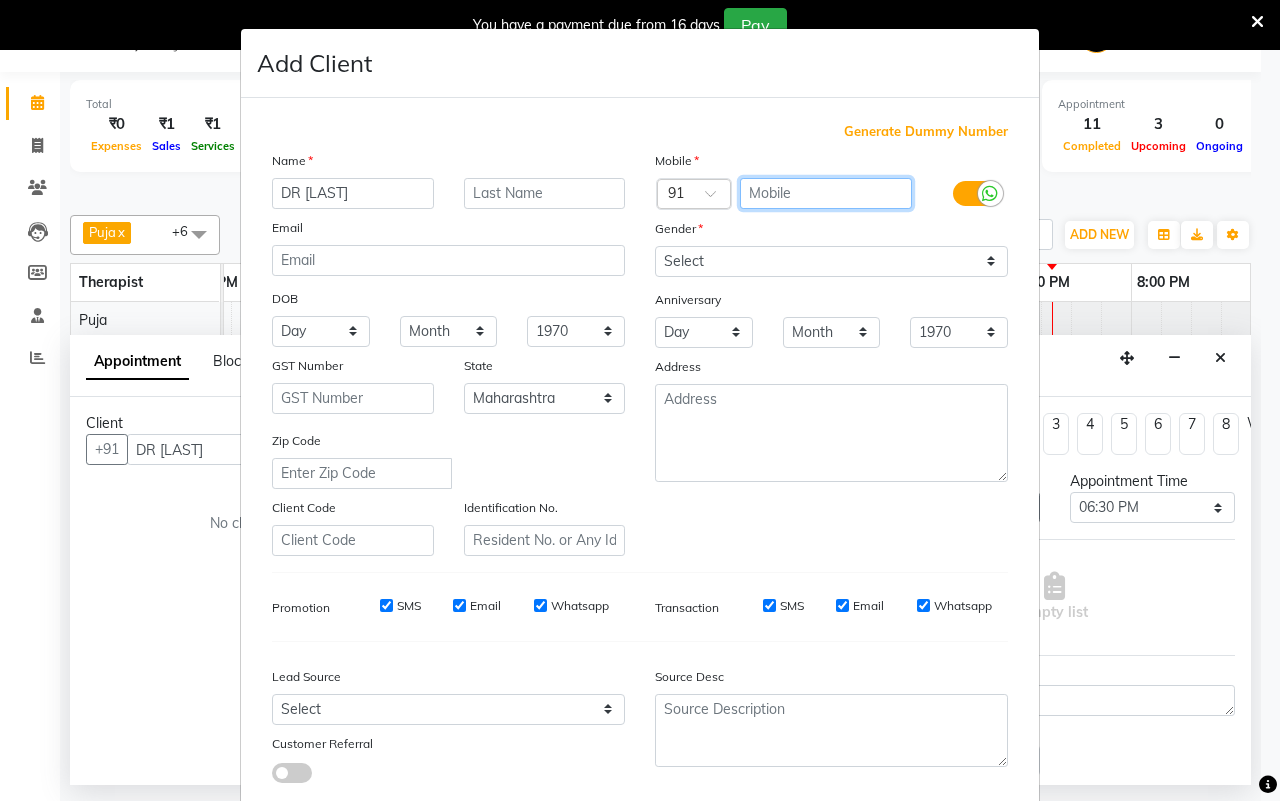 click at bounding box center (826, 193) 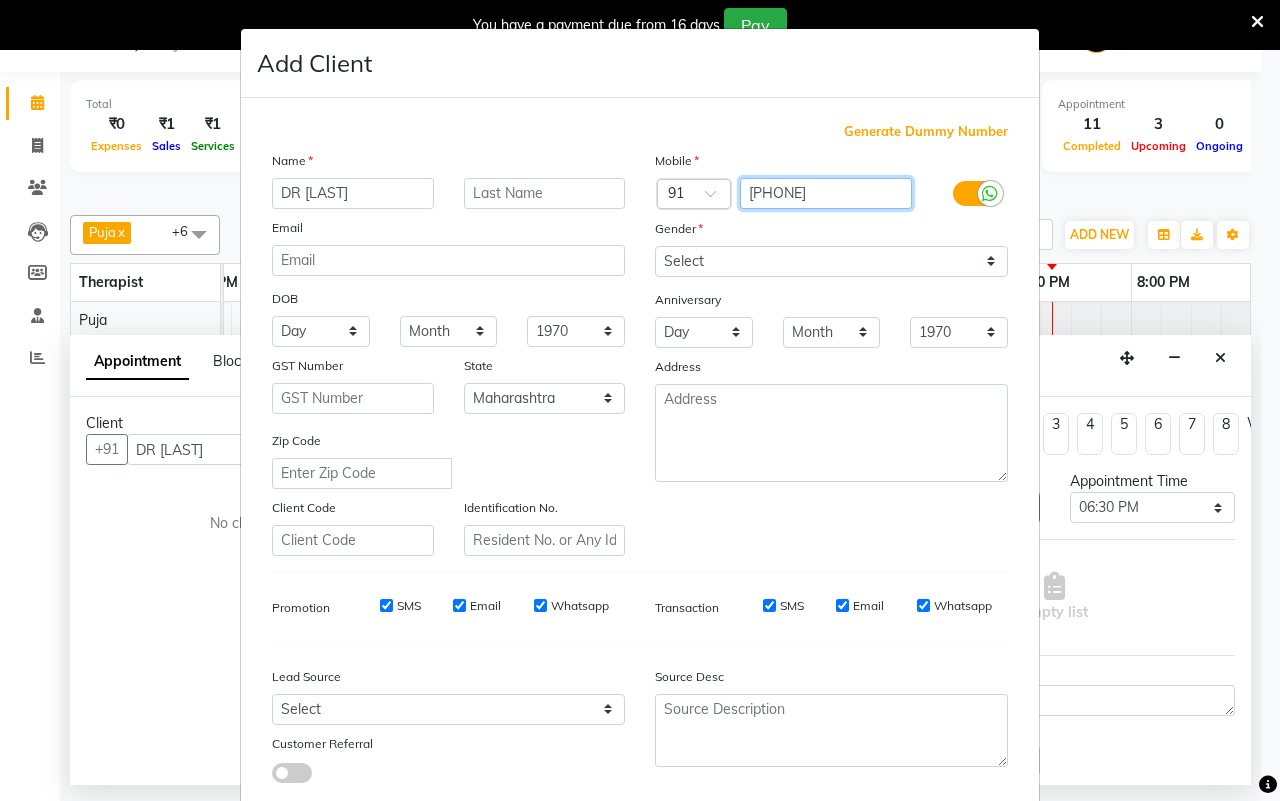 type on "[PHONE]" 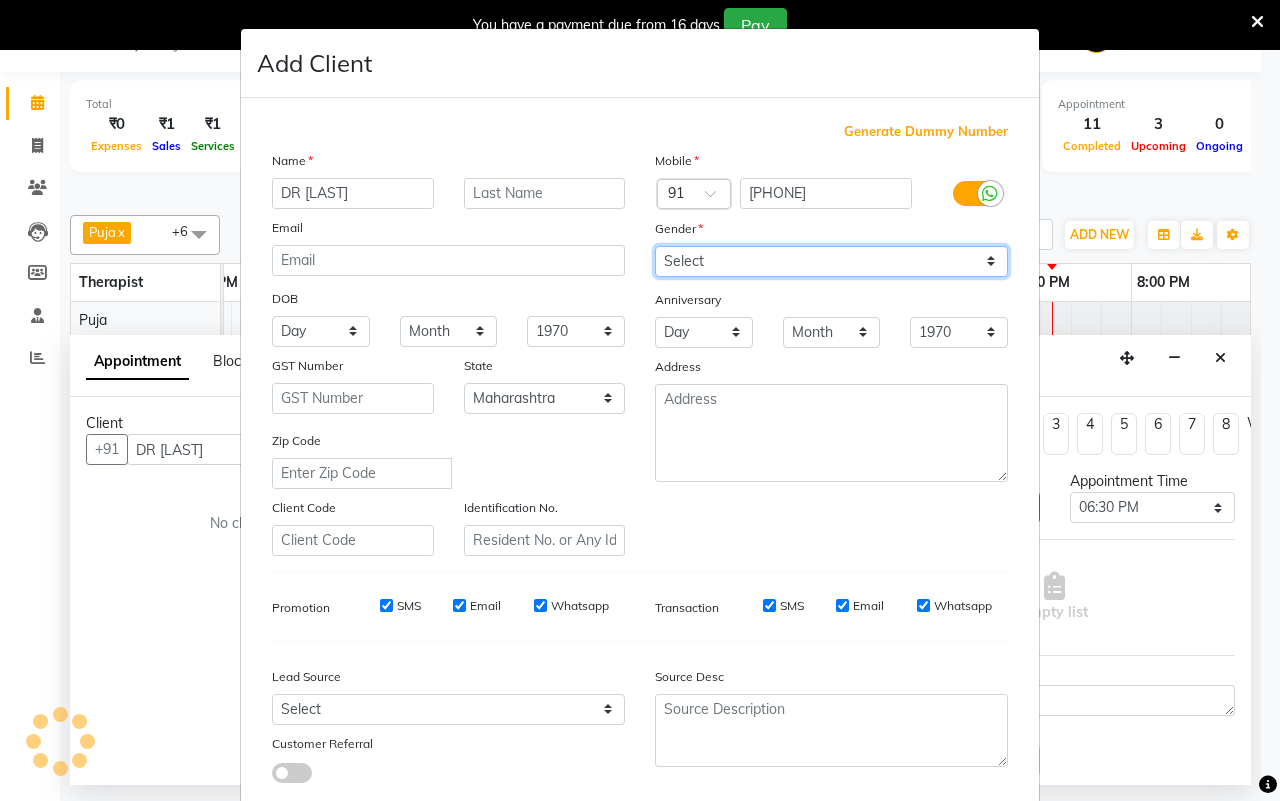 click on "Select Male Female Other Prefer Not To Say" at bounding box center (831, 261) 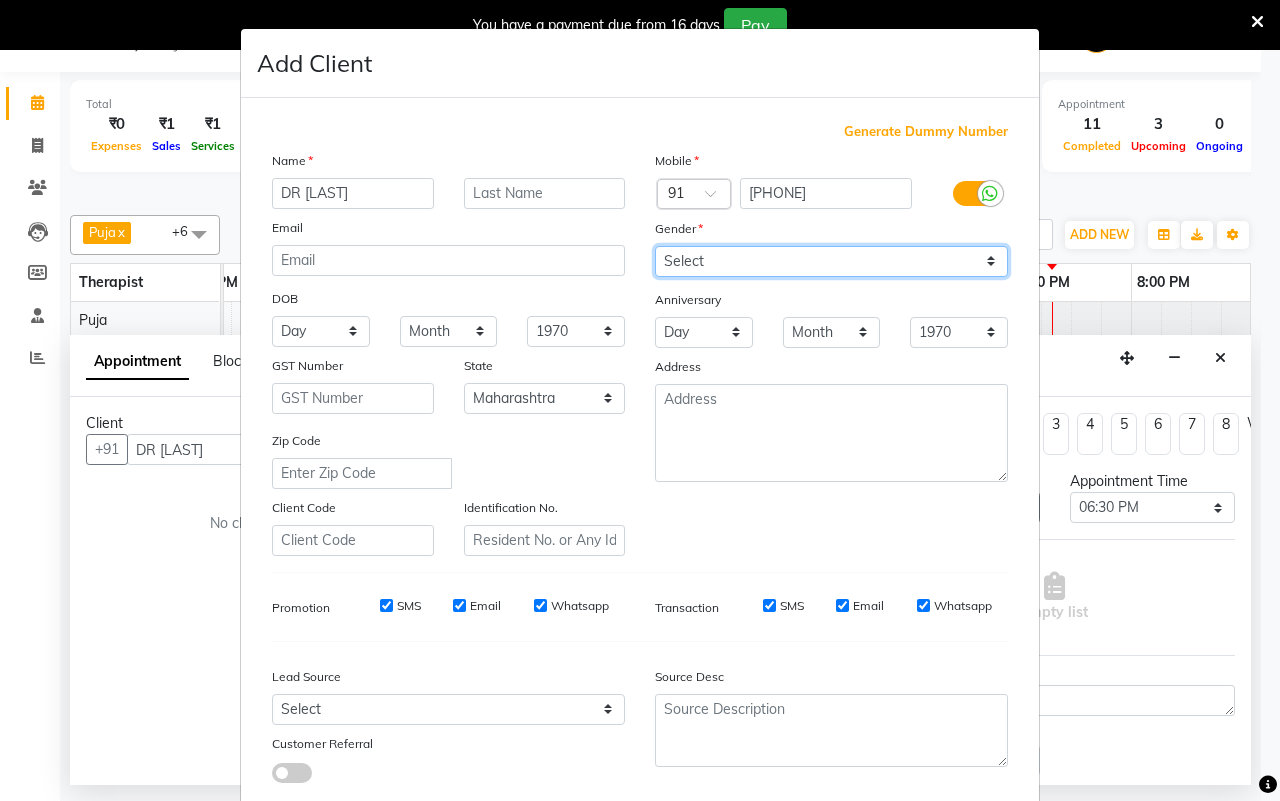 select on "male" 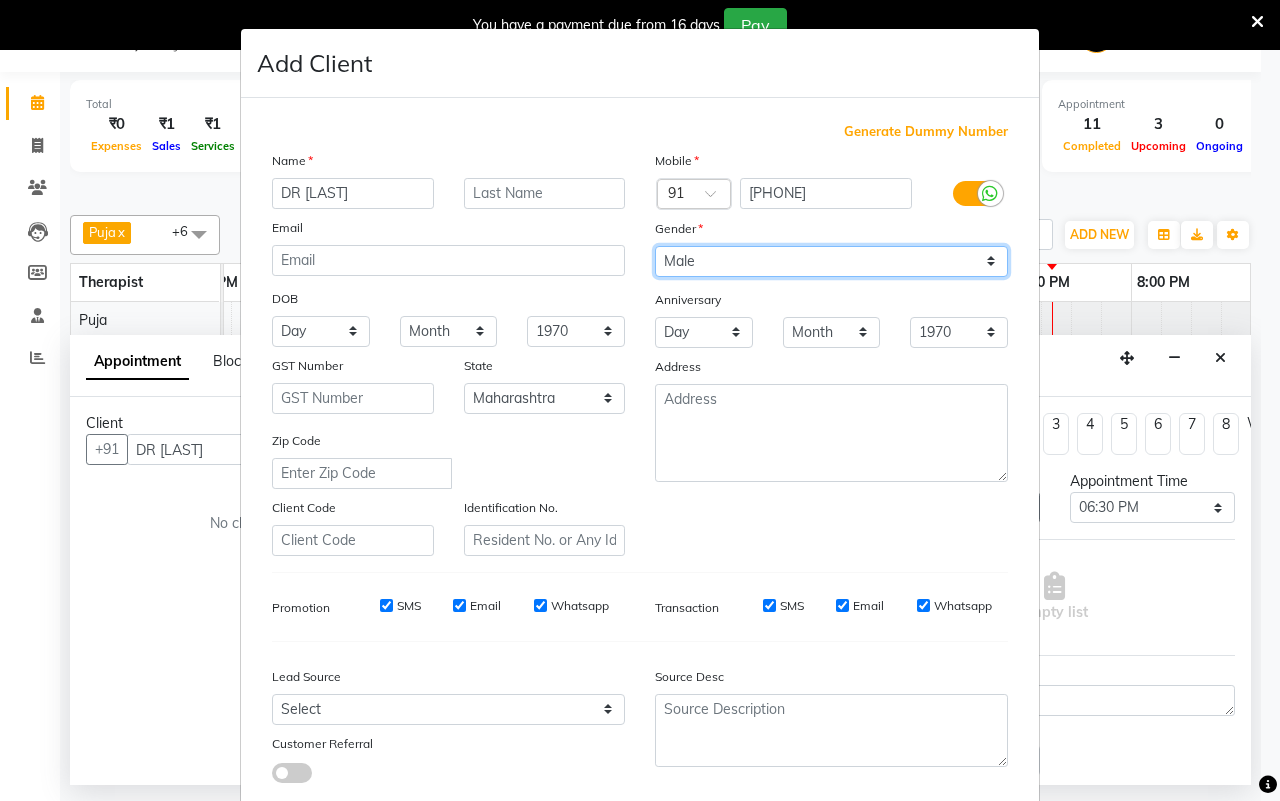 click on "Select Male Female Other Prefer Not To Say" at bounding box center (831, 261) 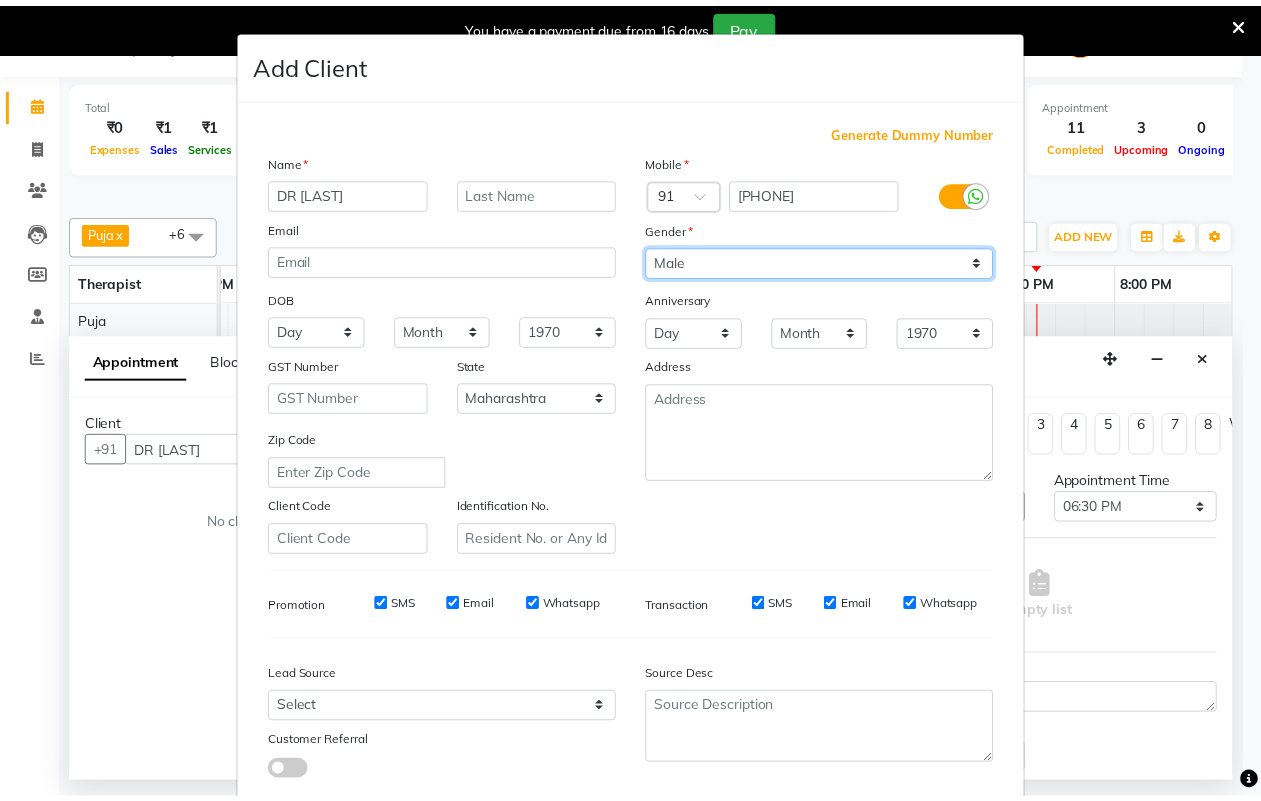 scroll, scrollTop: 115, scrollLeft: 0, axis: vertical 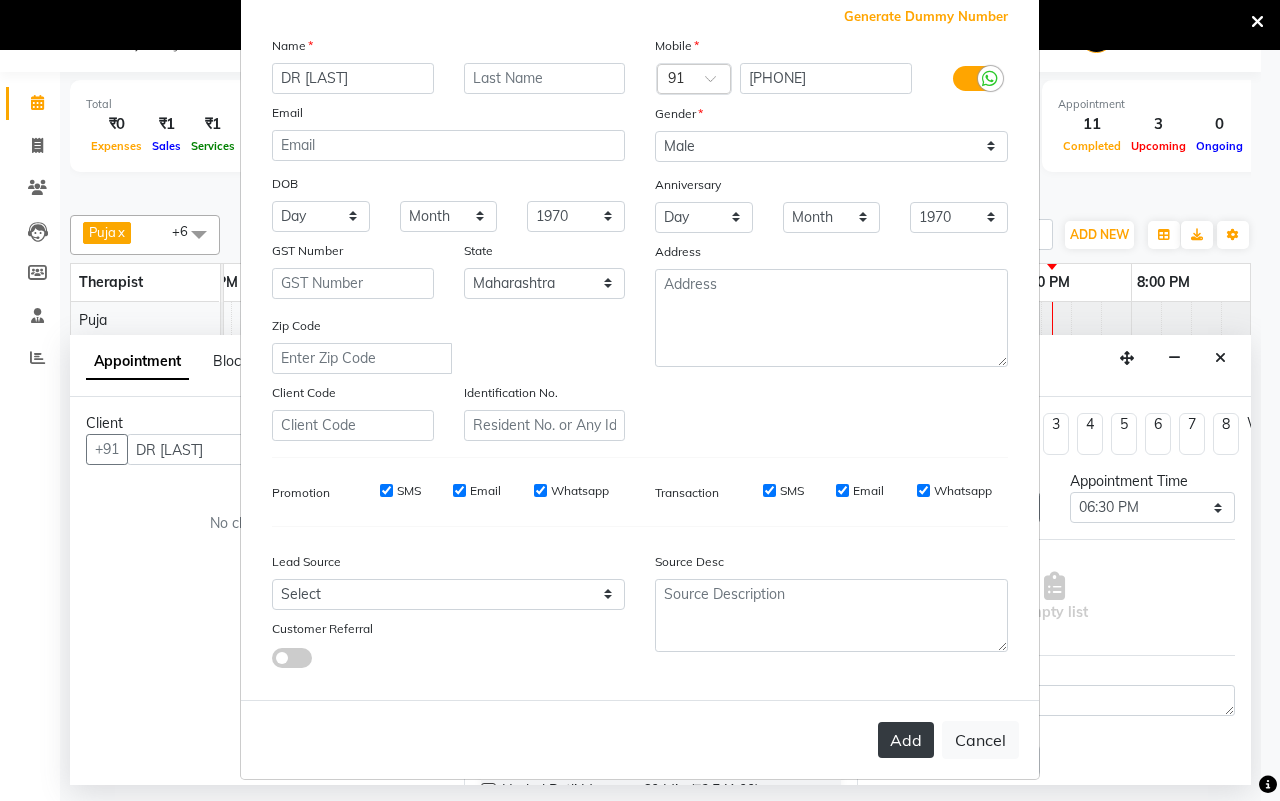 click on "Add" at bounding box center [906, 740] 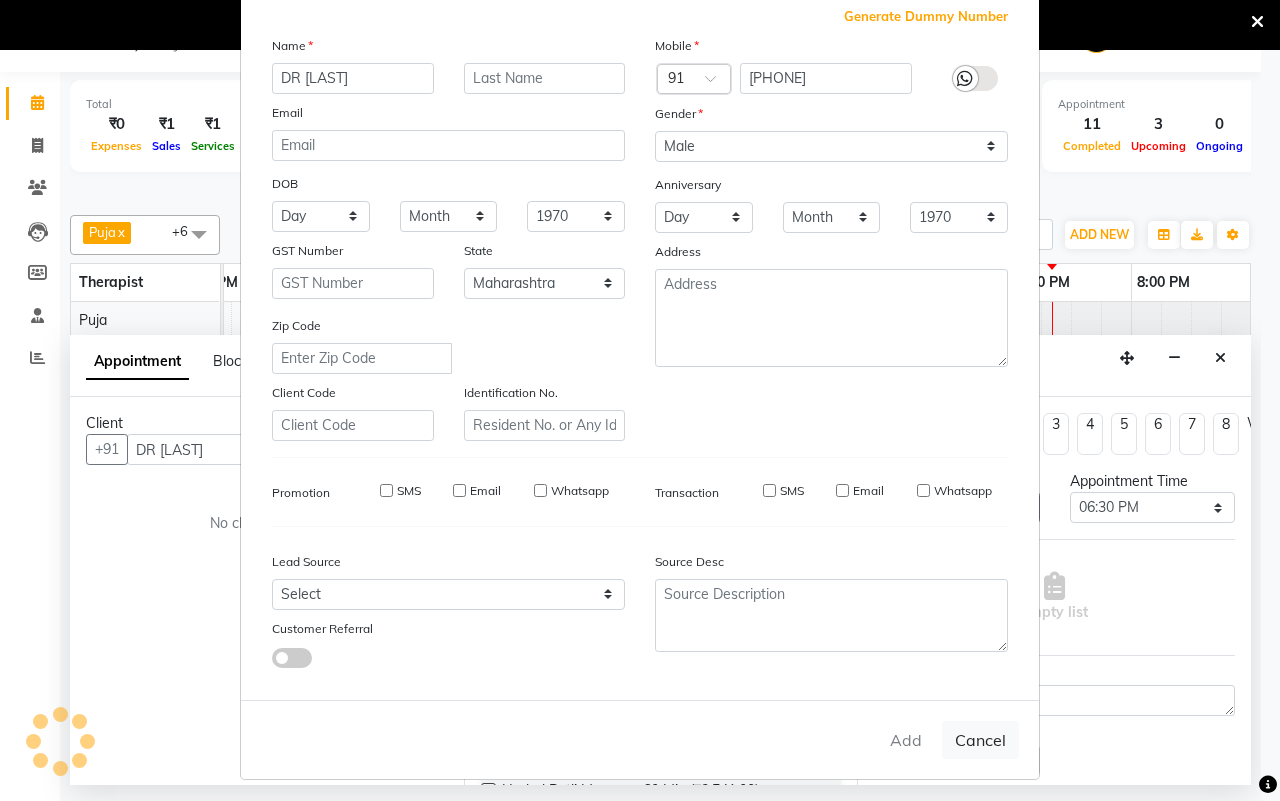 type on "[PHONE]" 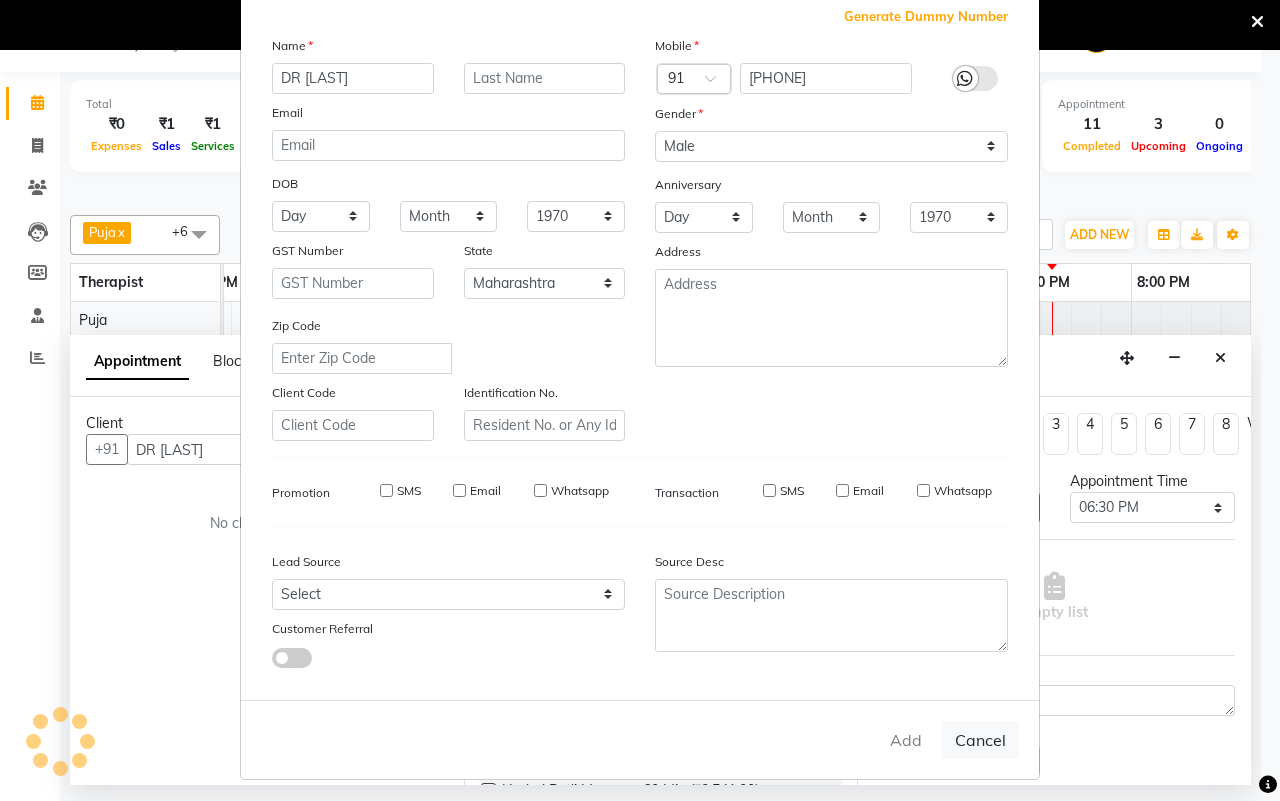 type 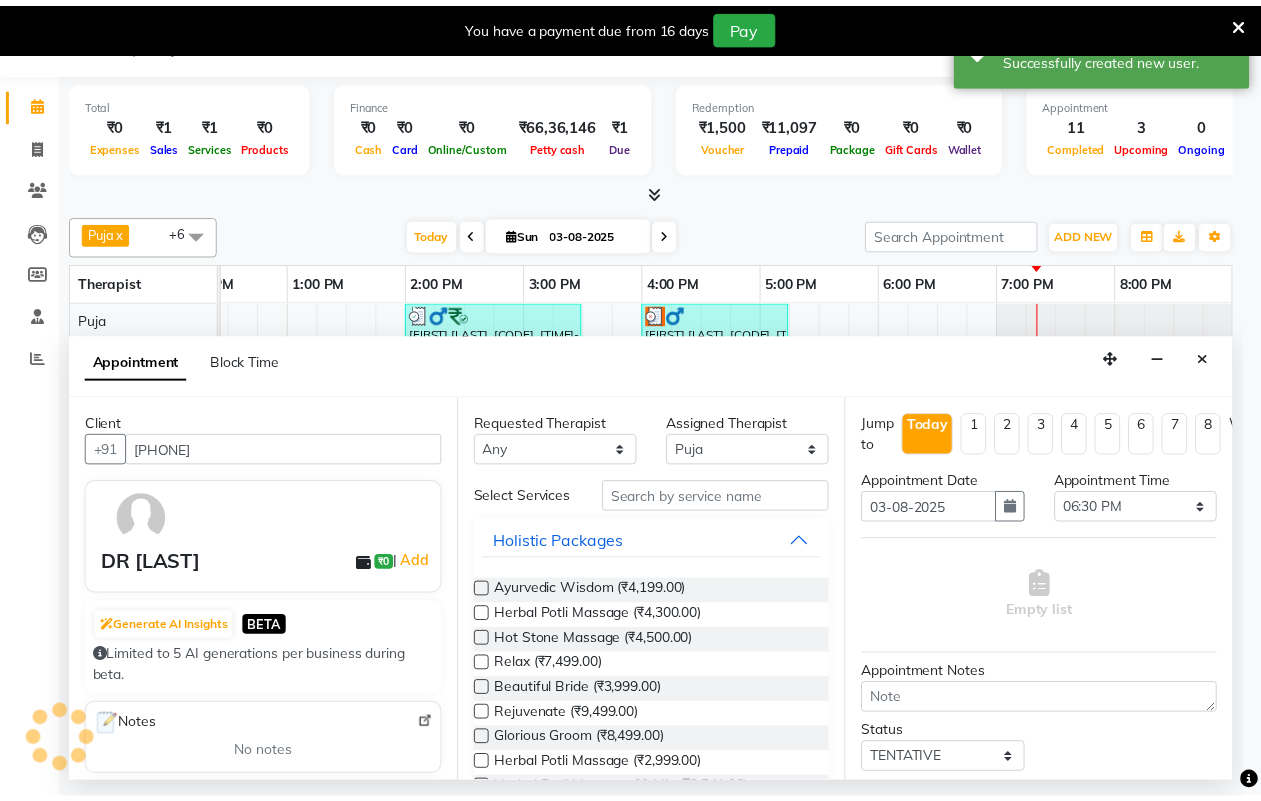scroll, scrollTop: 0, scrollLeft: 515, axis: horizontal 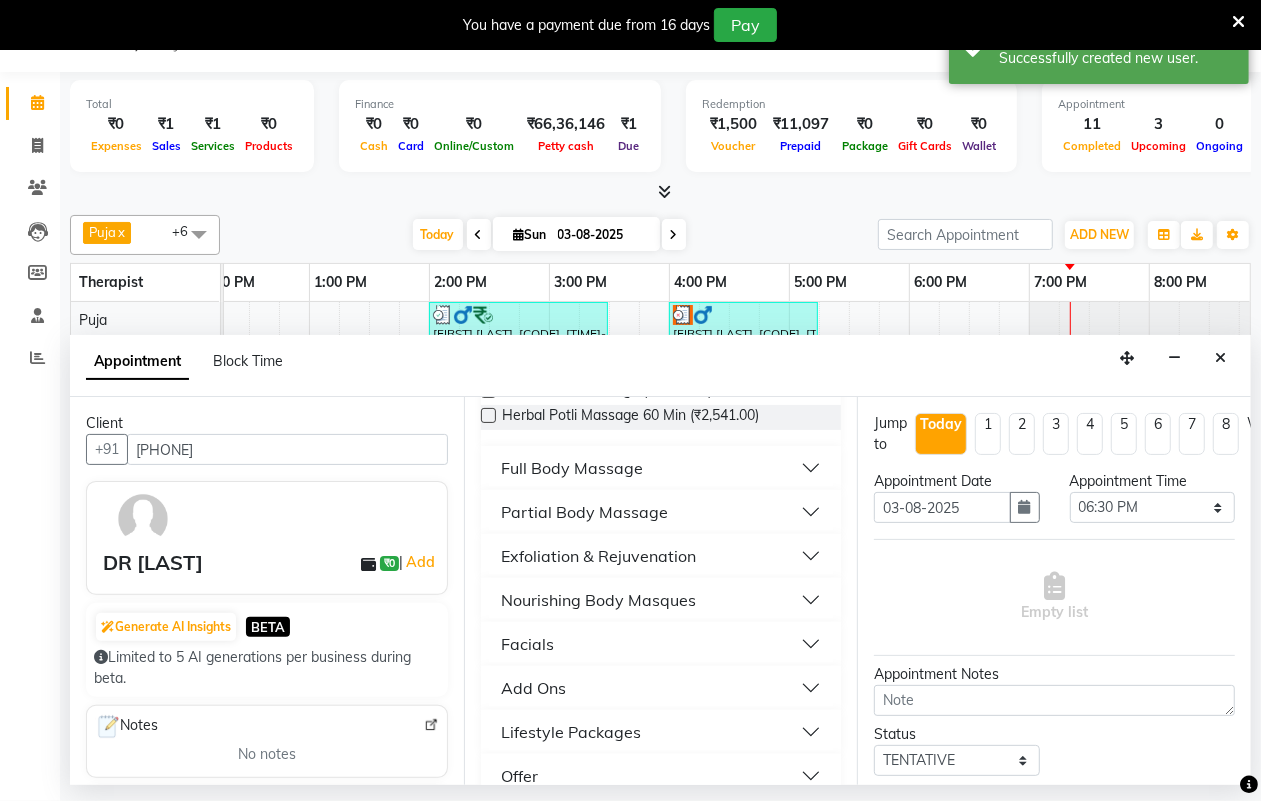 click on "Partial Body Massage" at bounding box center [661, 512] 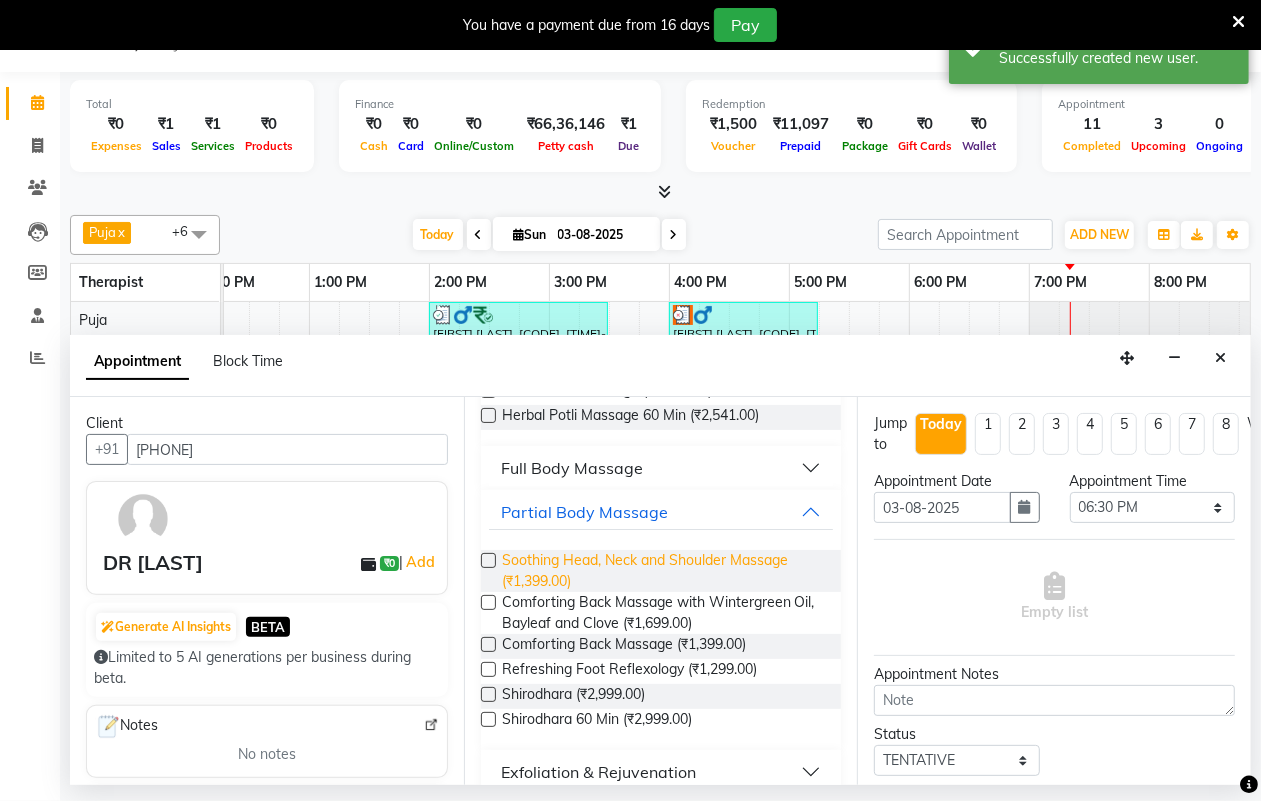 click on "Soothing Head, Neck and Shoulder Massage (₹1,399.00)" at bounding box center (664, 571) 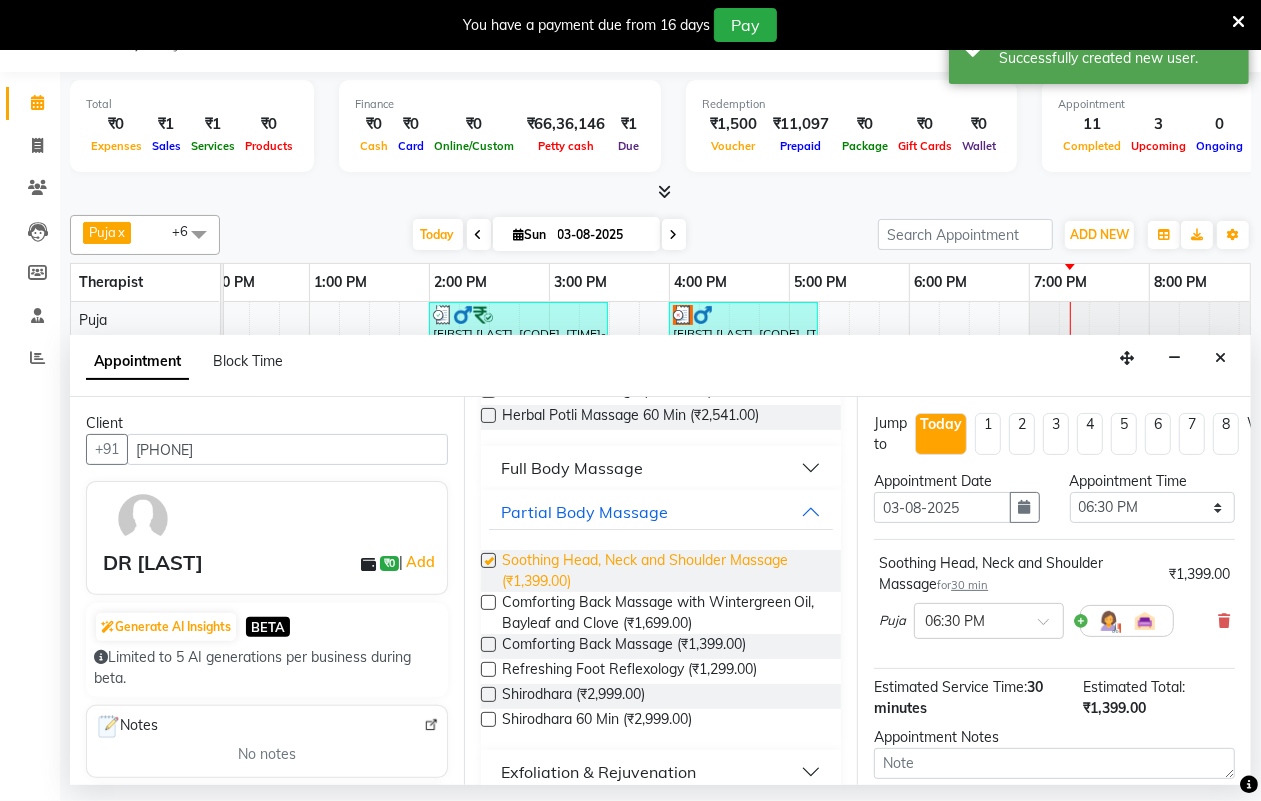 checkbox on "false" 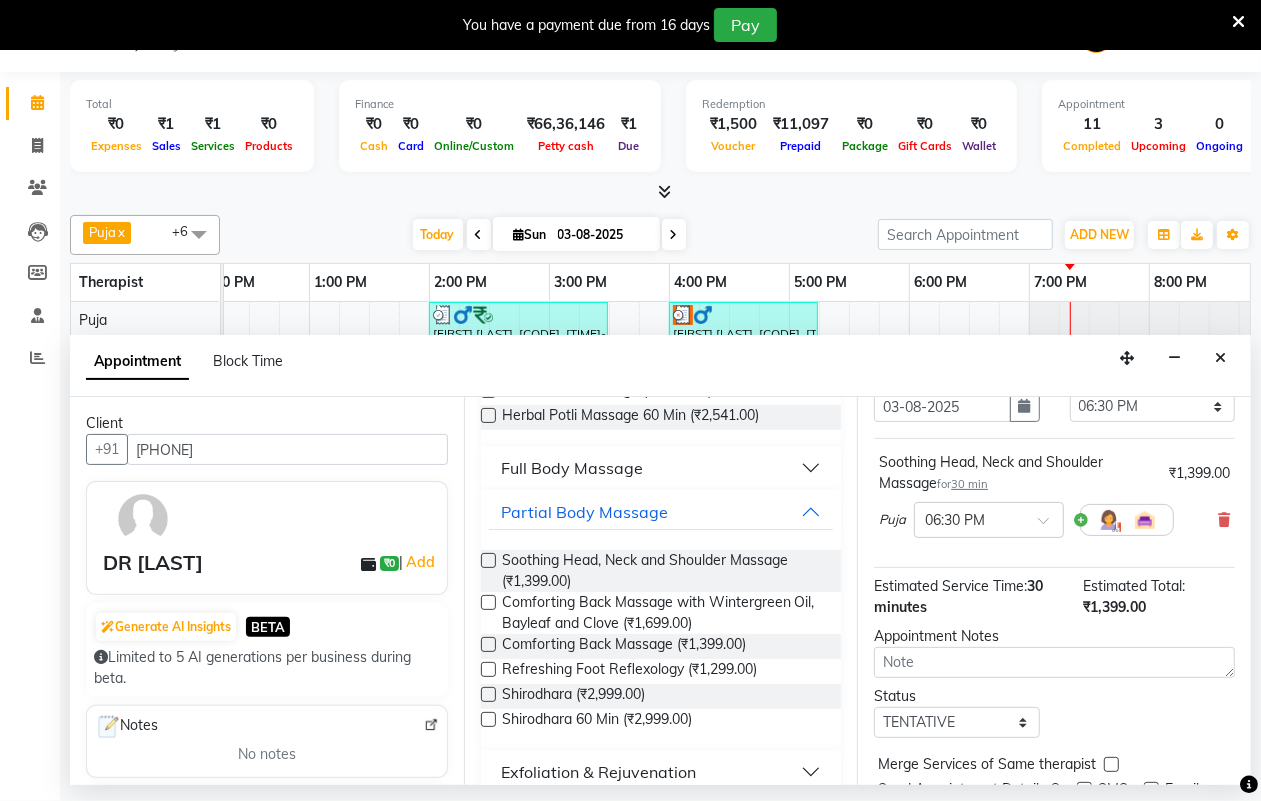 scroll, scrollTop: 216, scrollLeft: 0, axis: vertical 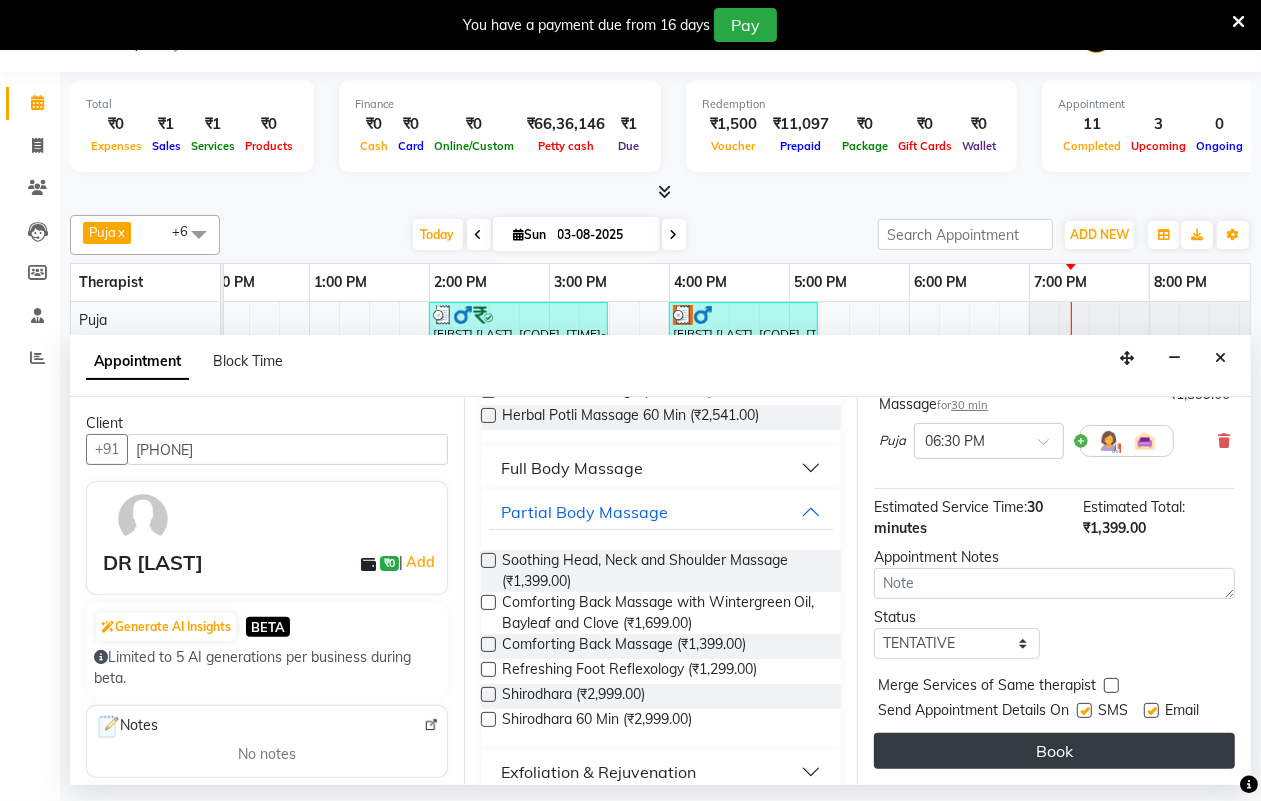 click on "Book" at bounding box center (1054, 751) 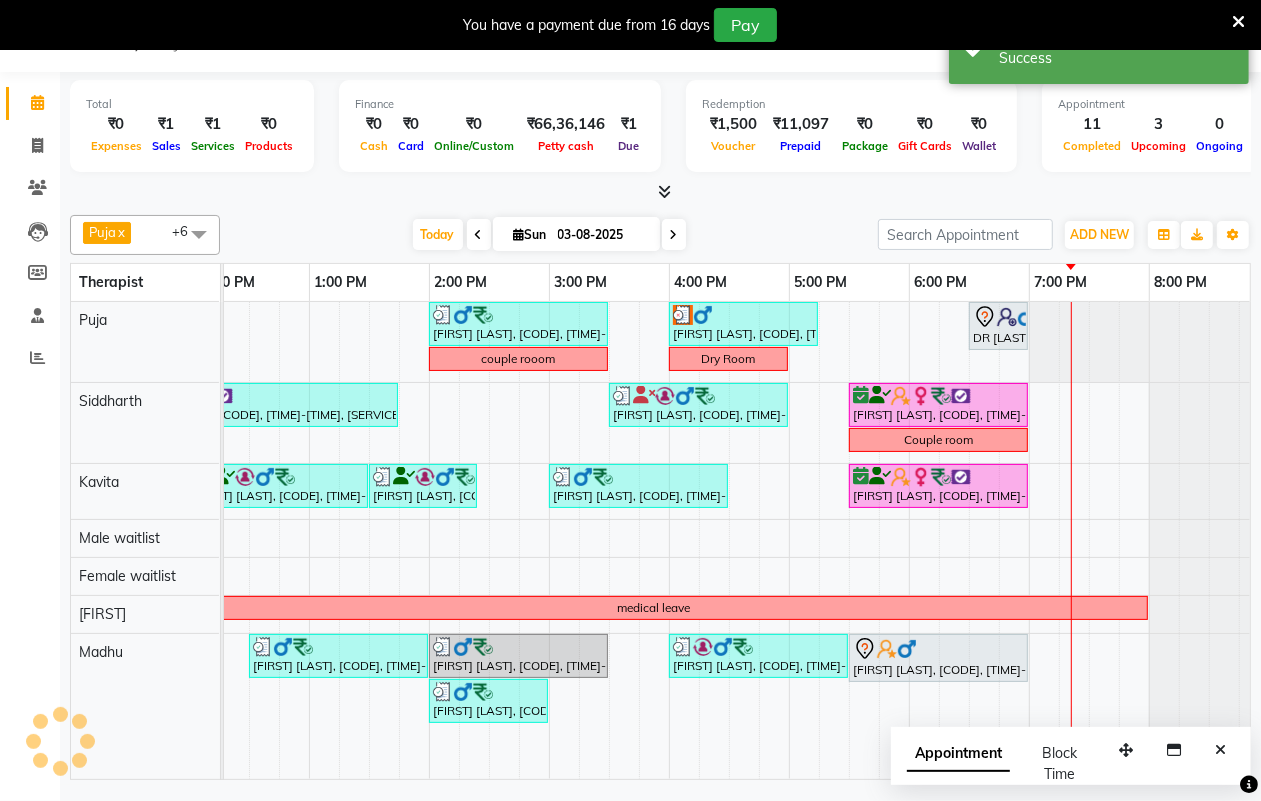scroll, scrollTop: 0, scrollLeft: 0, axis: both 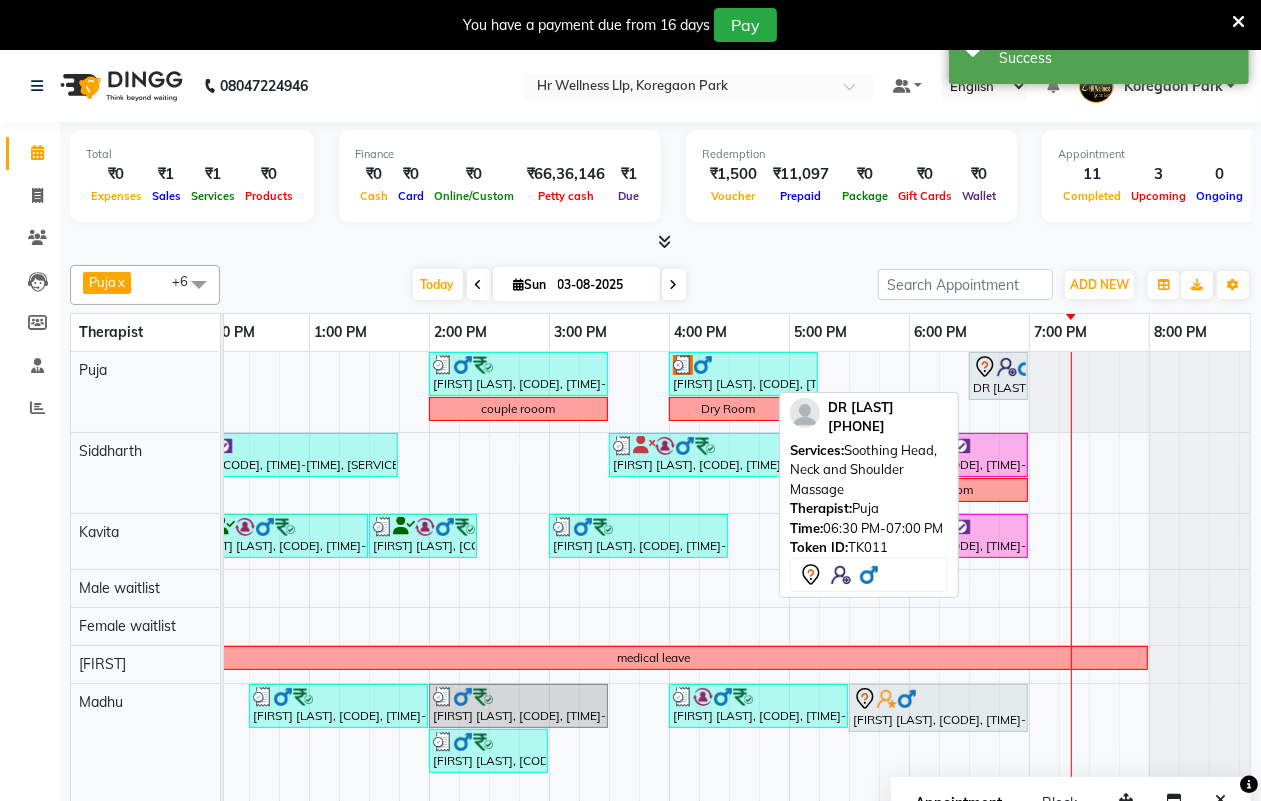 click at bounding box center (1007, 367) 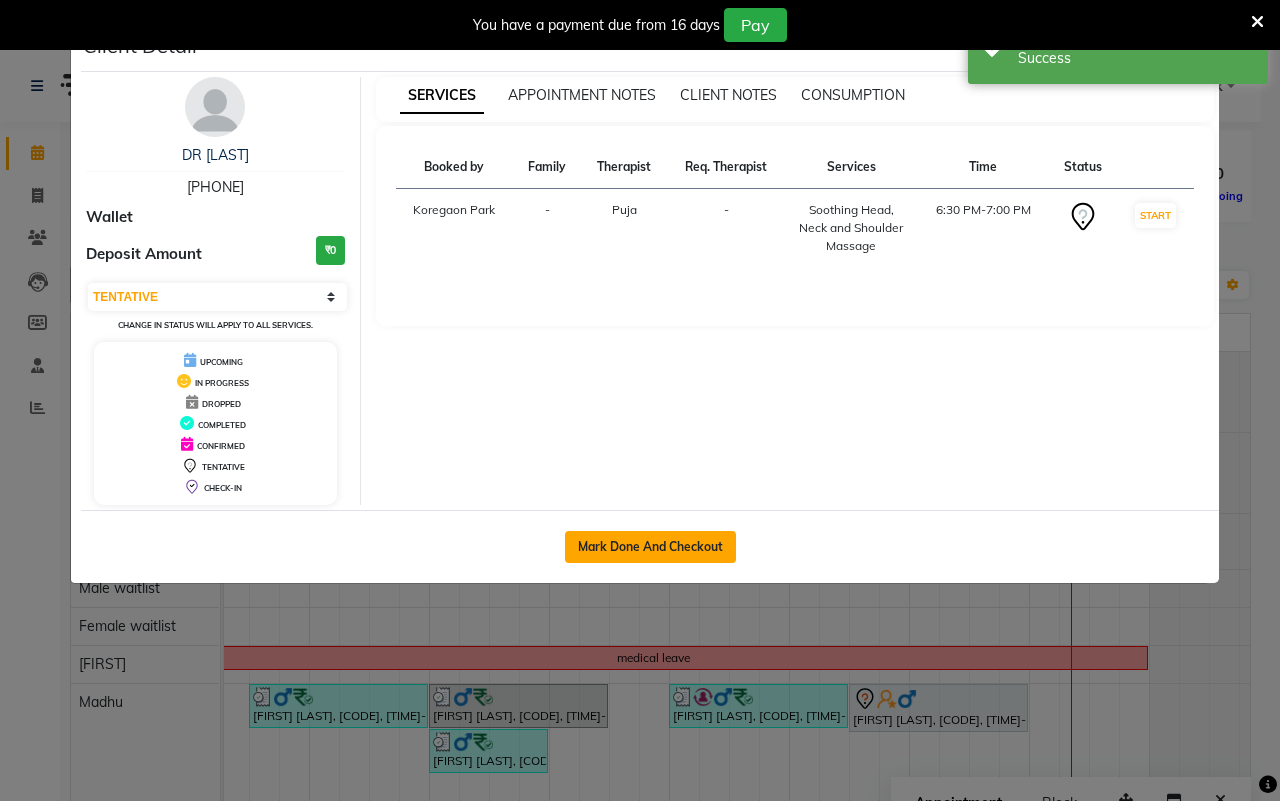 click on "Mark Done And Checkout" 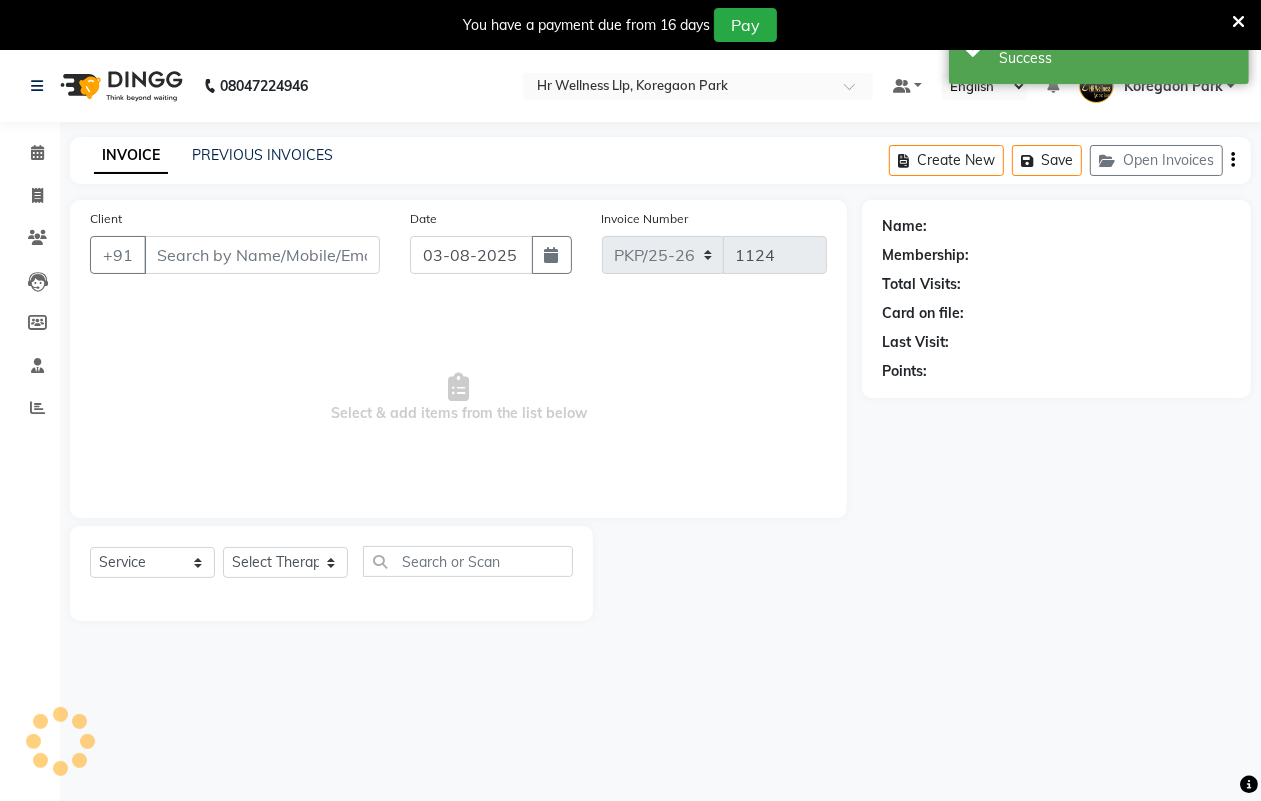 type on "[PHONE]" 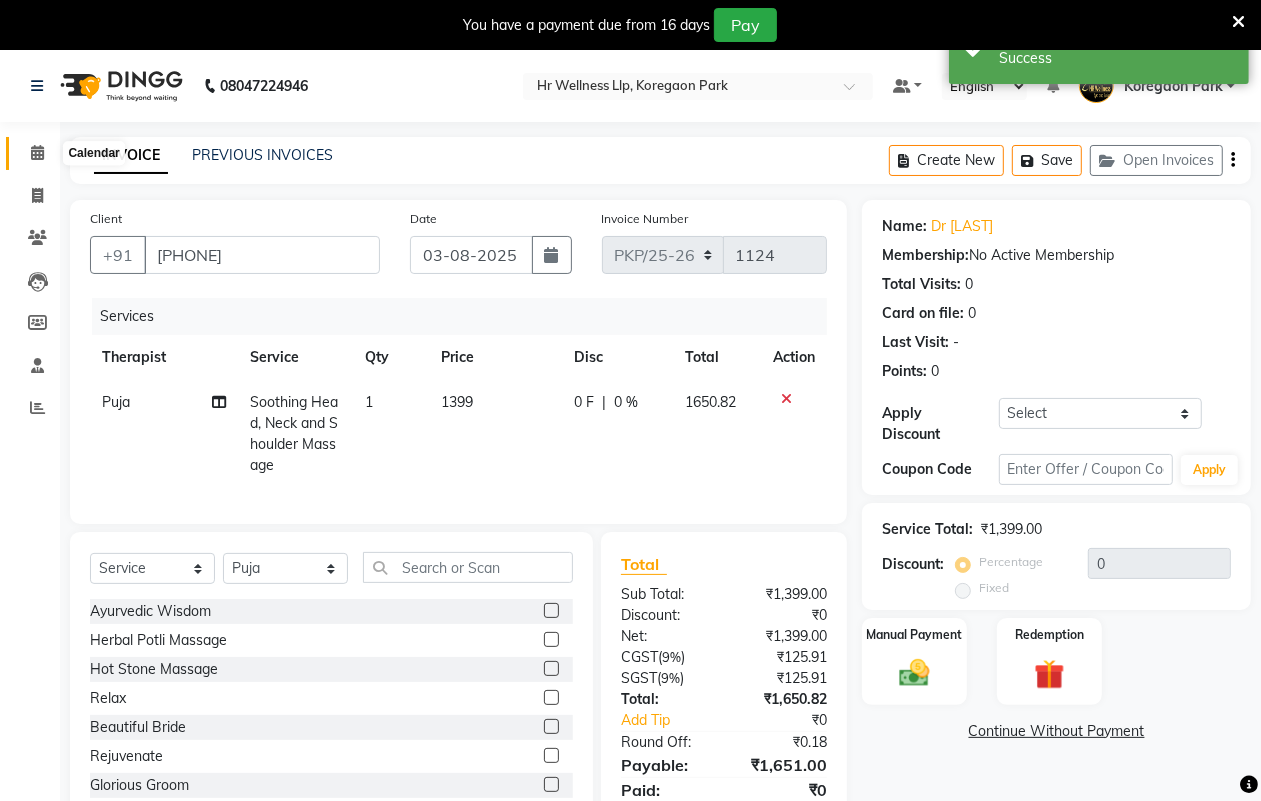 click 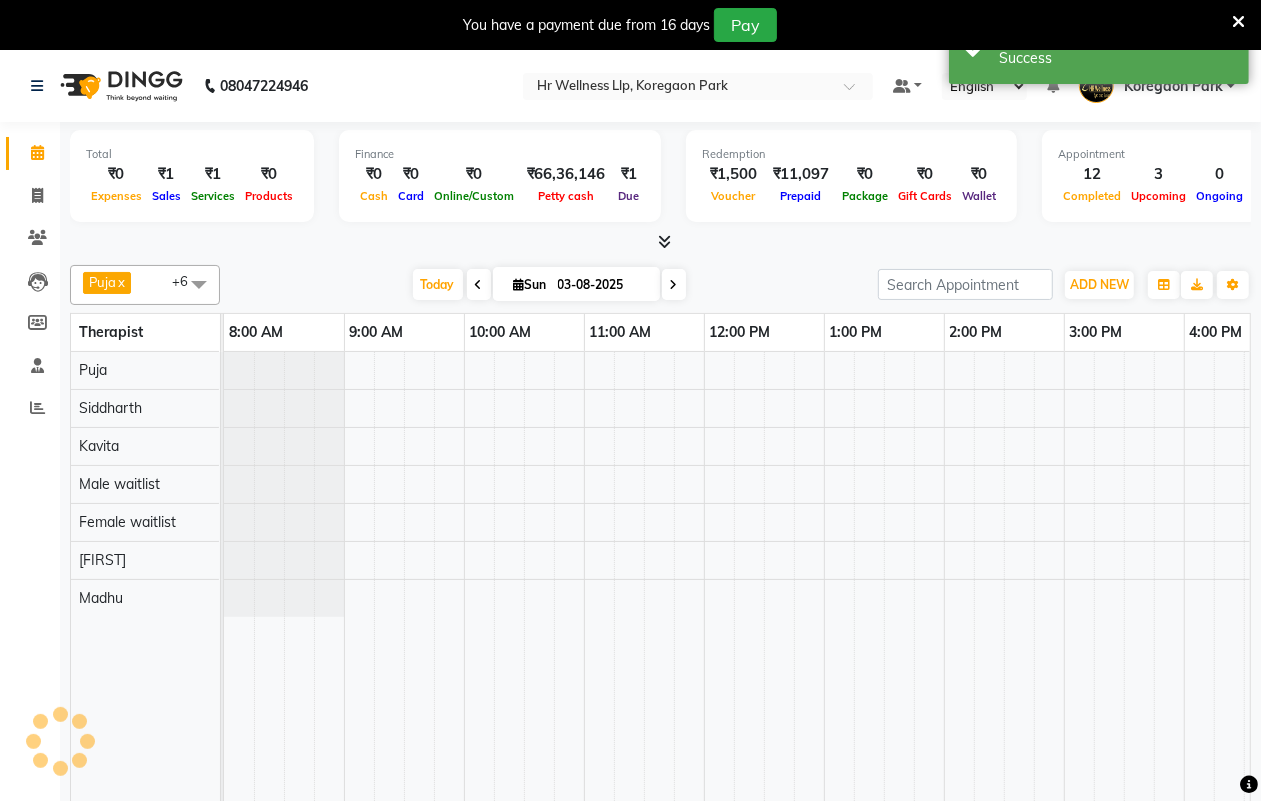 scroll, scrollTop: 0, scrollLeft: 0, axis: both 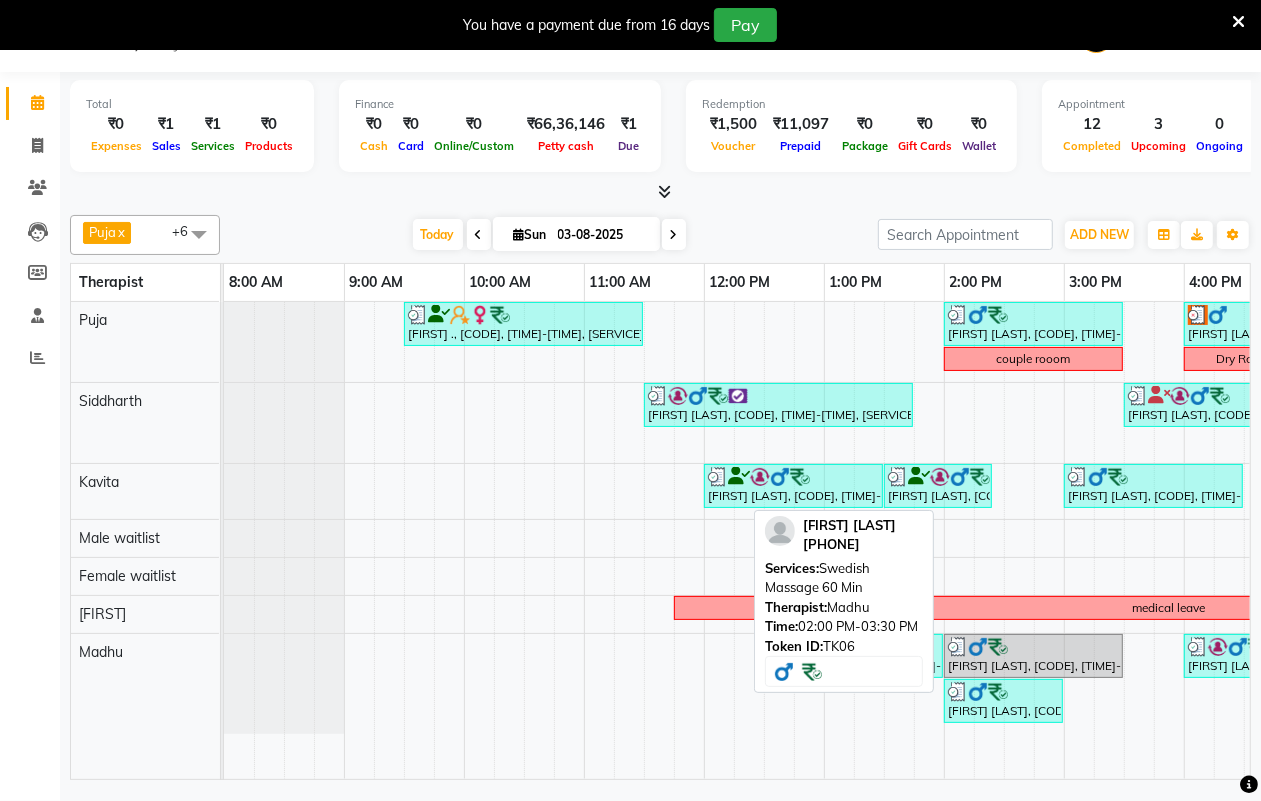click at bounding box center (1033, 647) 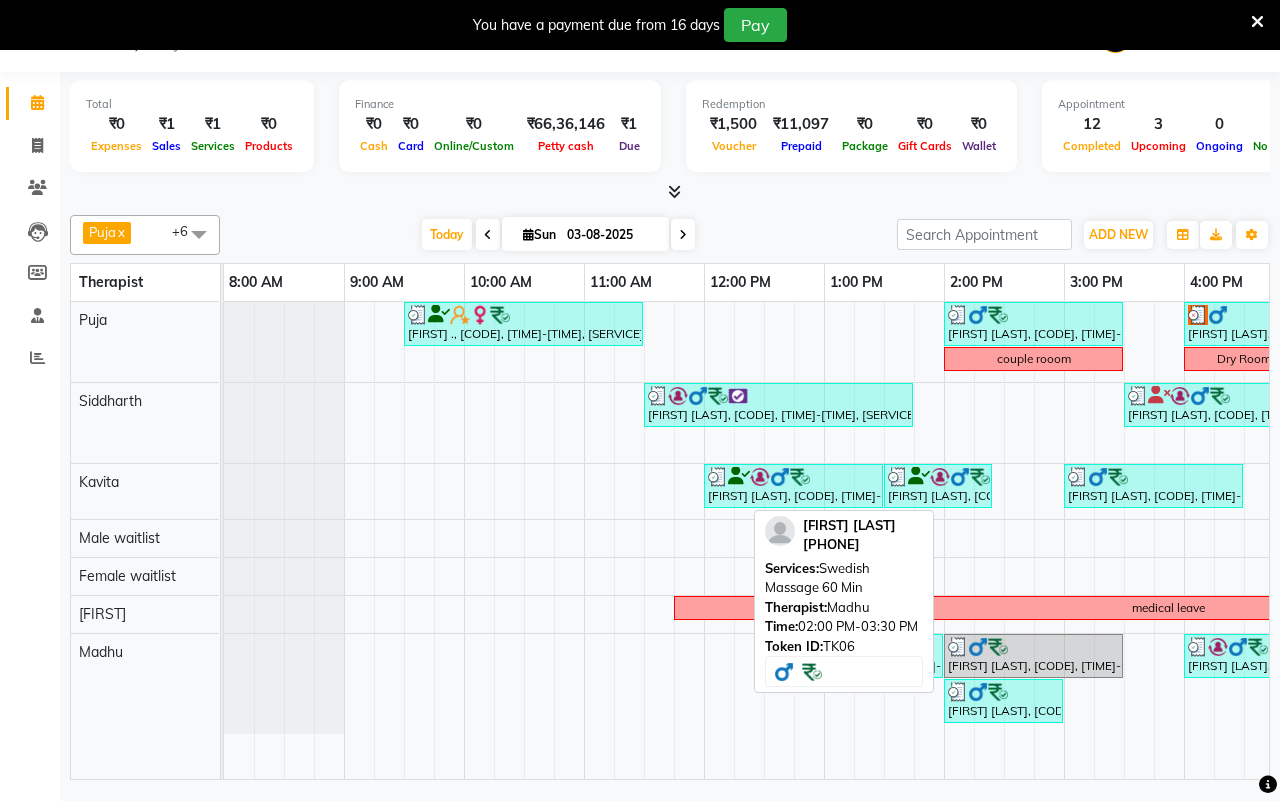 select on "3" 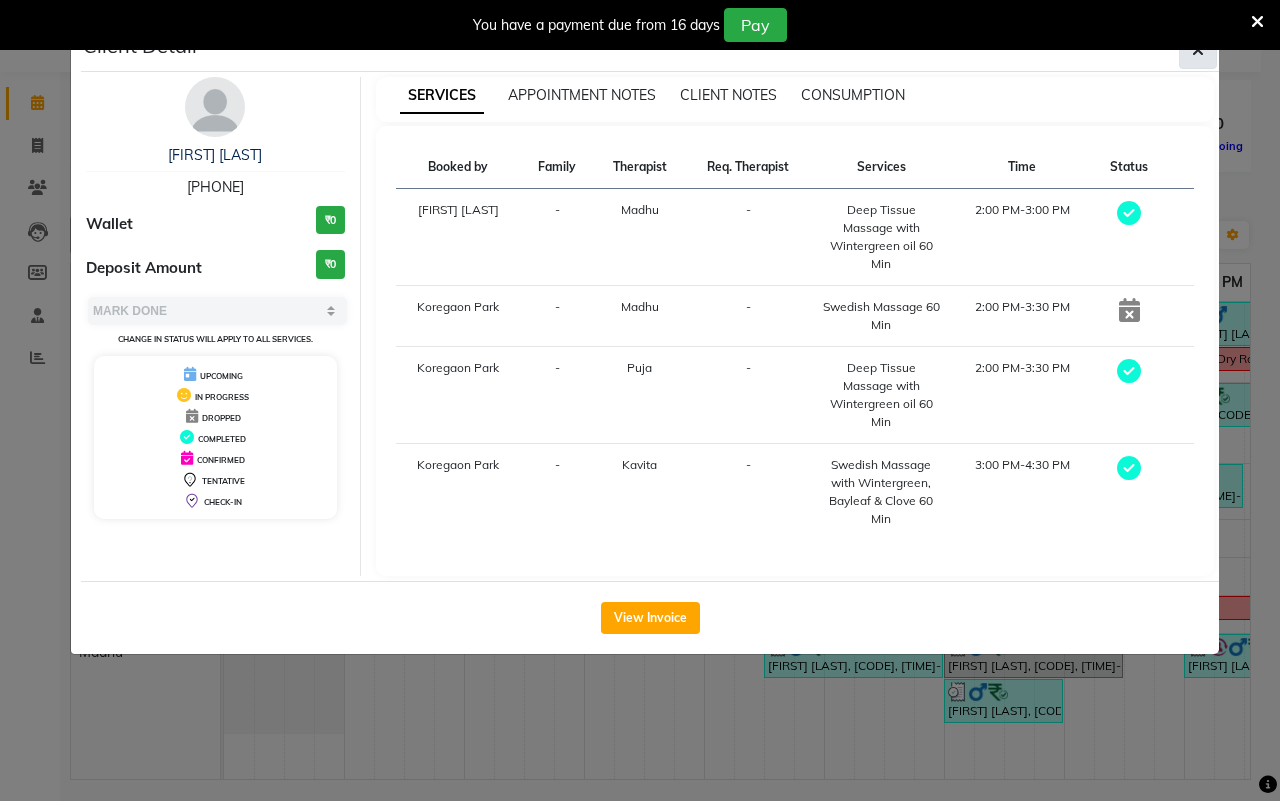 click 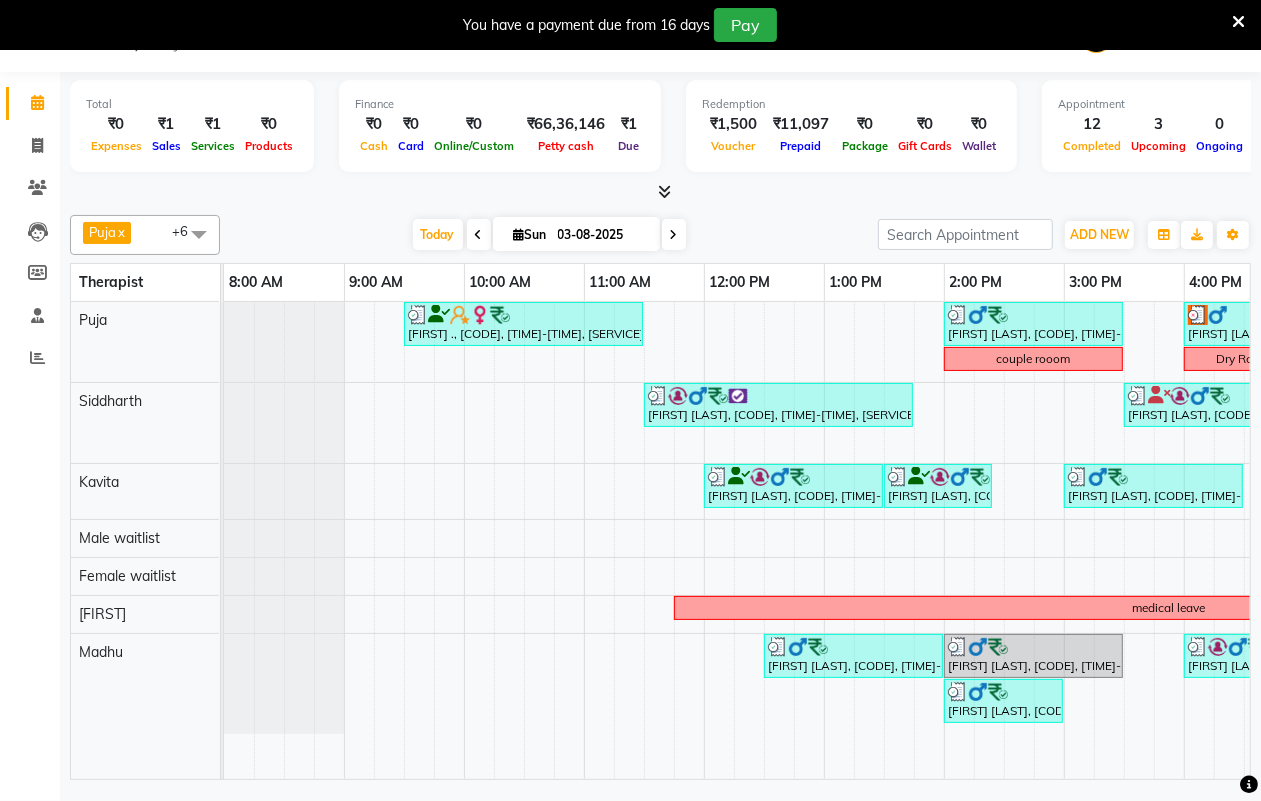 scroll, scrollTop: 0, scrollLeft: 281, axis: horizontal 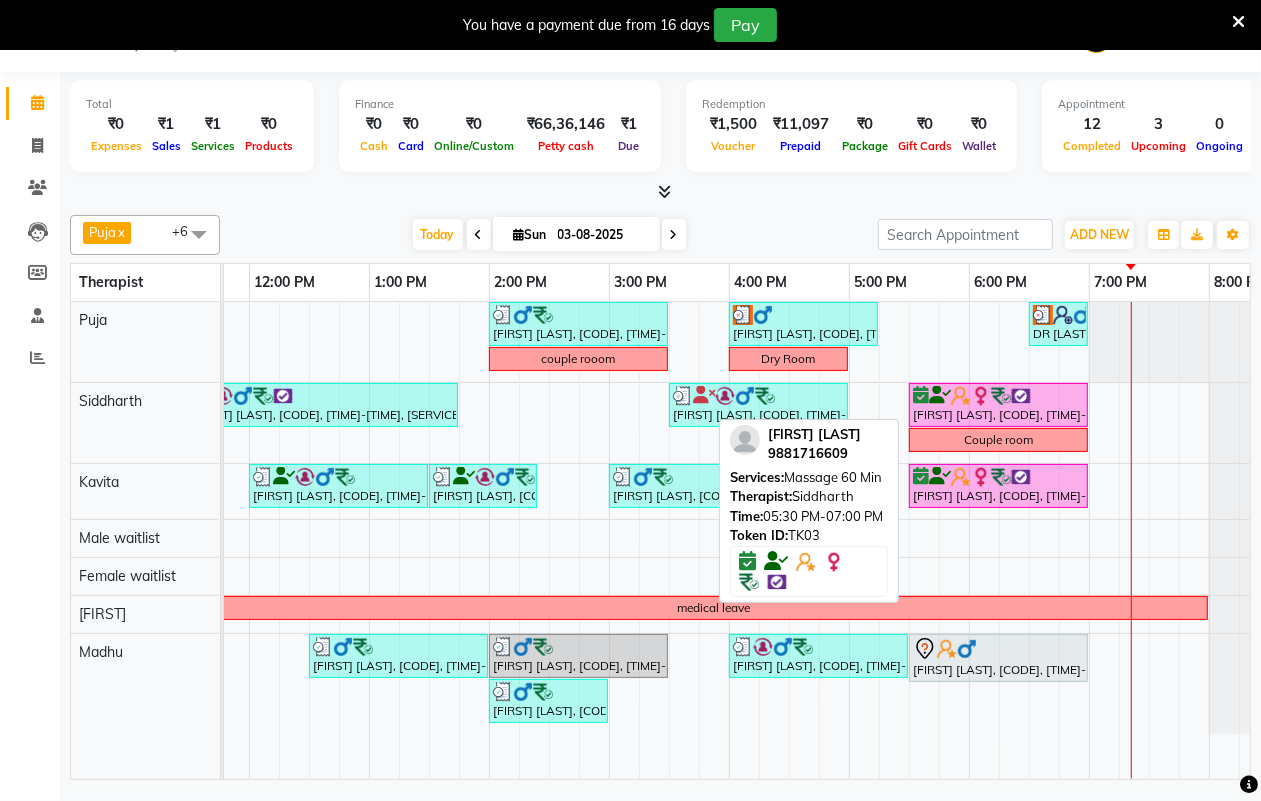 click on "[FIRST] [LAST], [CODE], [TIME]-[TIME], [SERVICE] [SERVICE]" at bounding box center [998, 405] 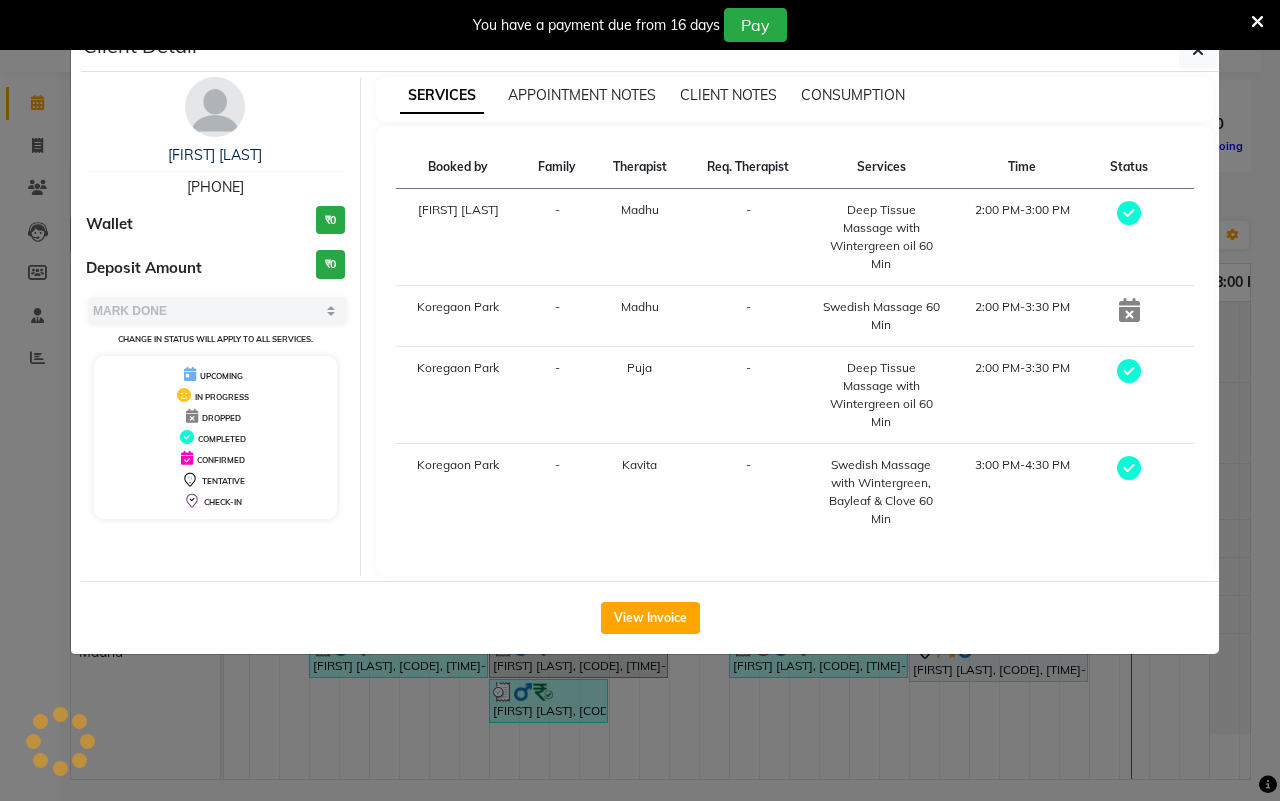 select on "6" 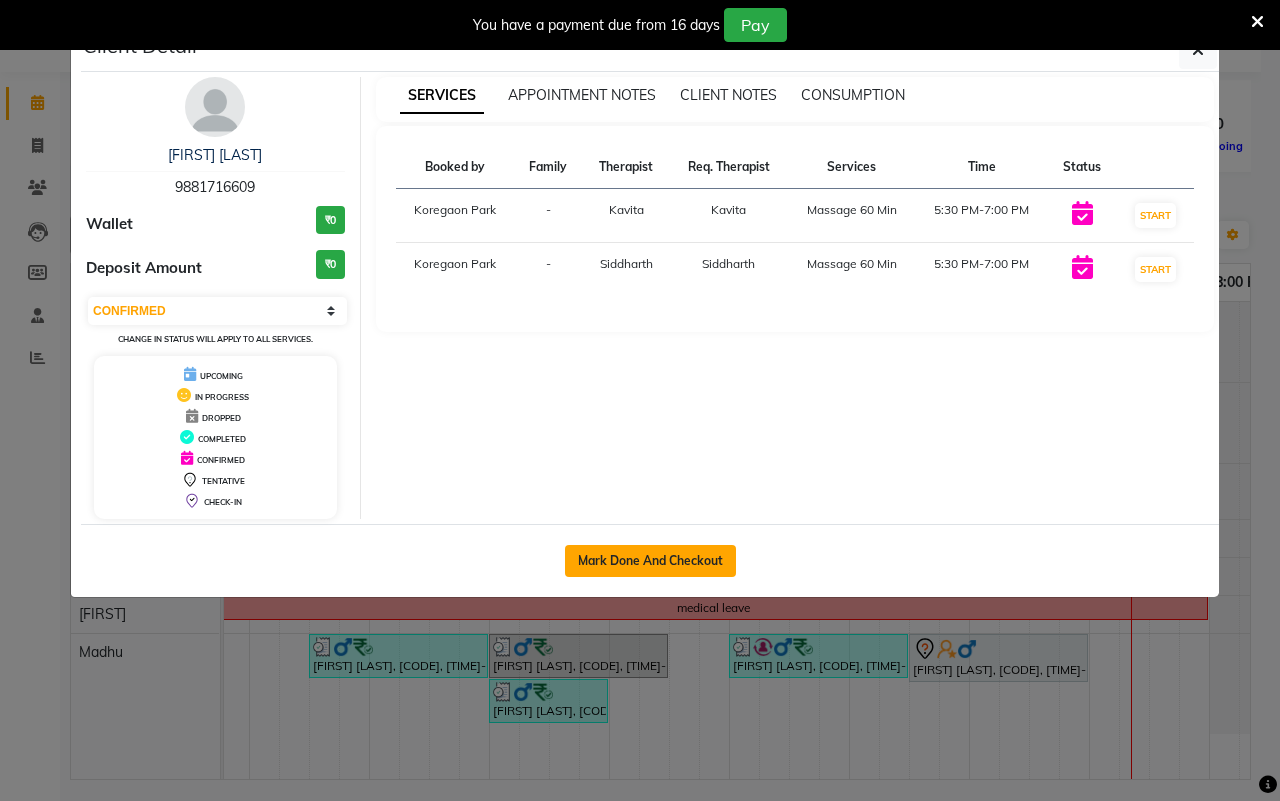 click on "Mark Done And Checkout" 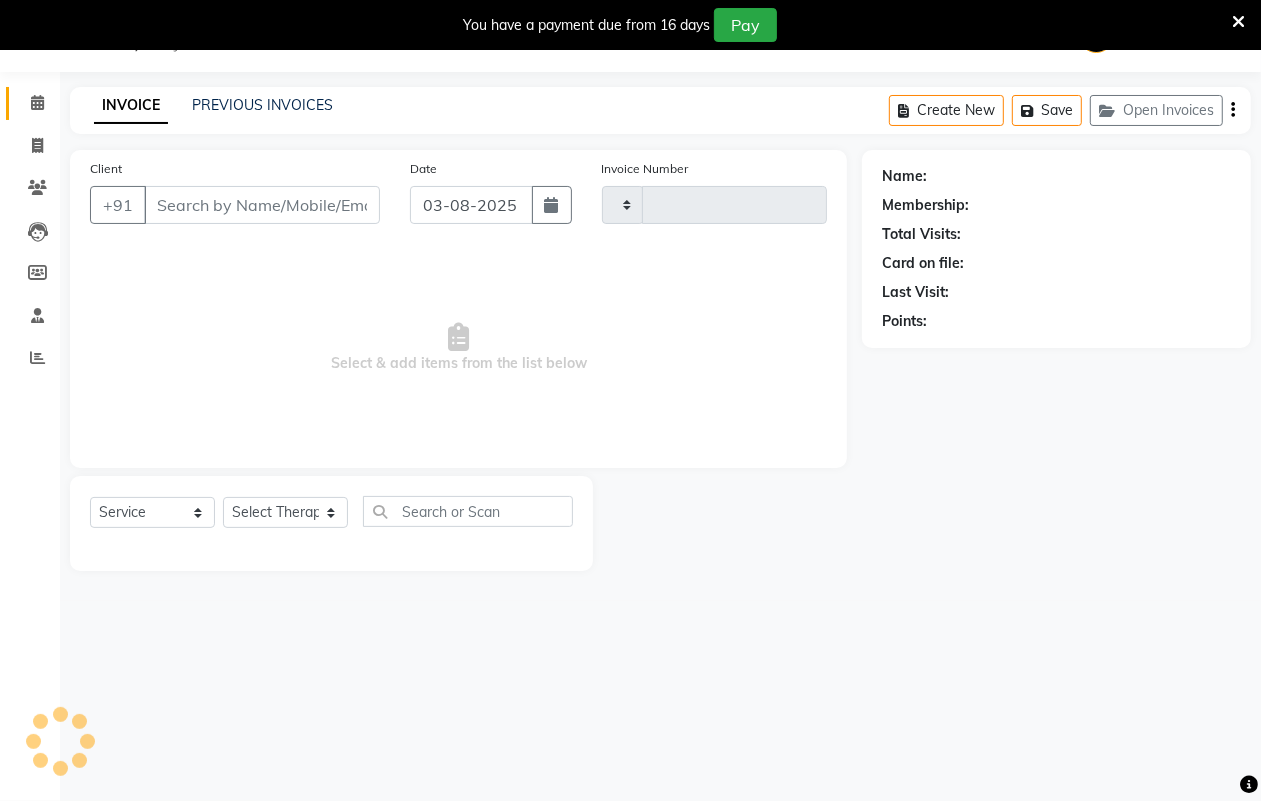 type on "1124" 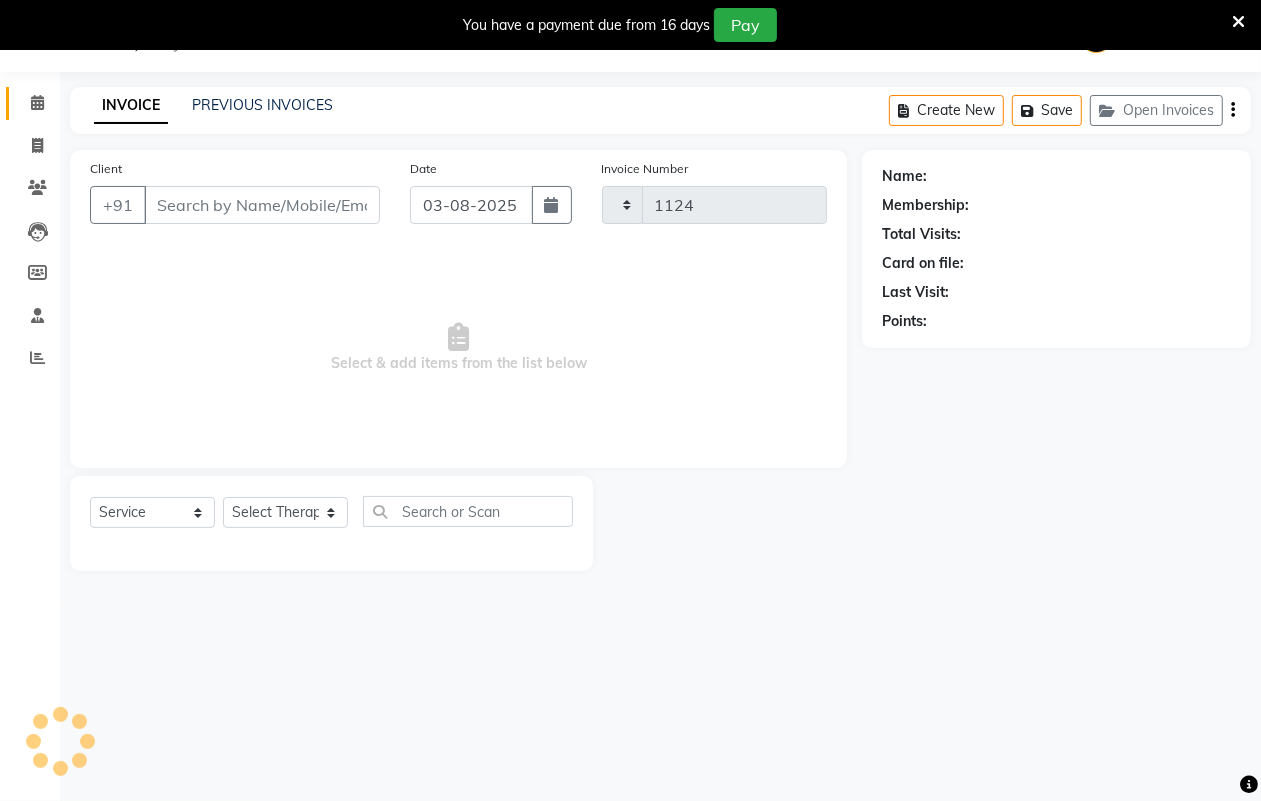 select on "4295" 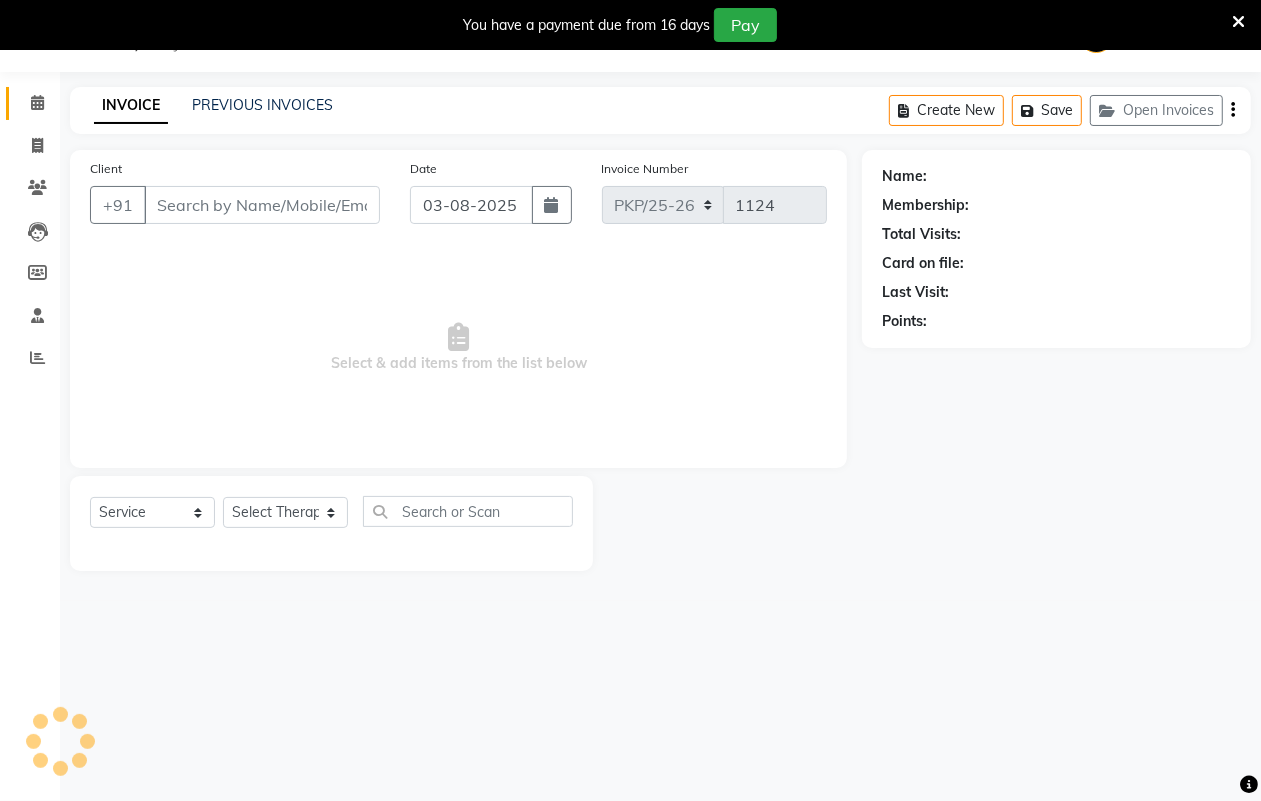 type on "9881716609" 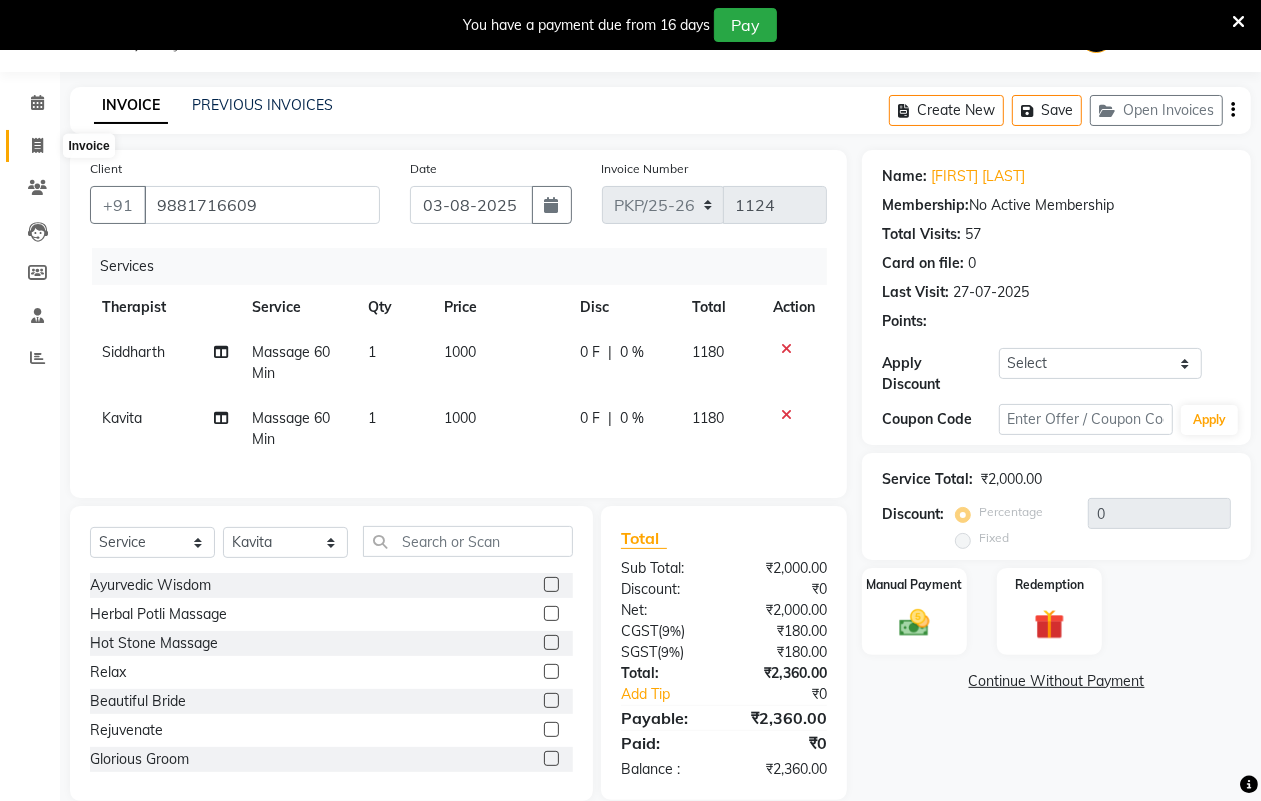 click 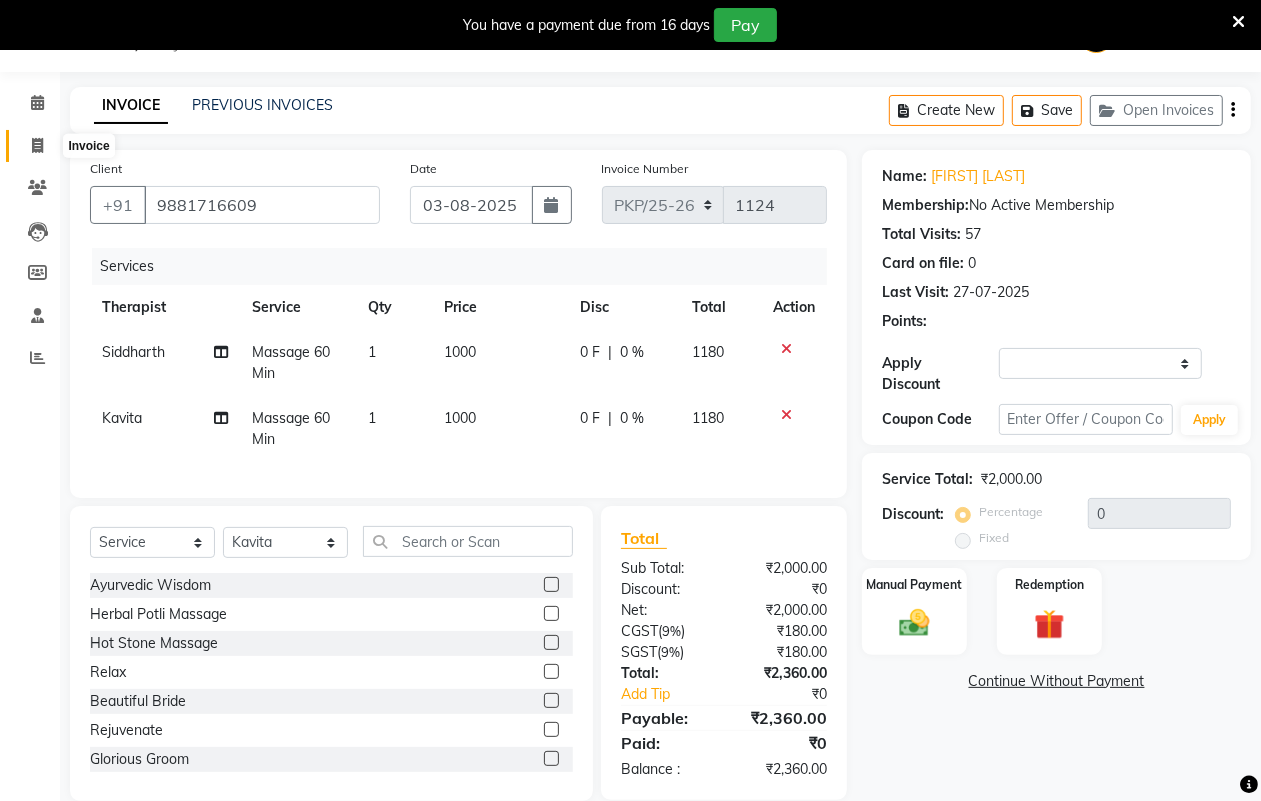 select on "service" 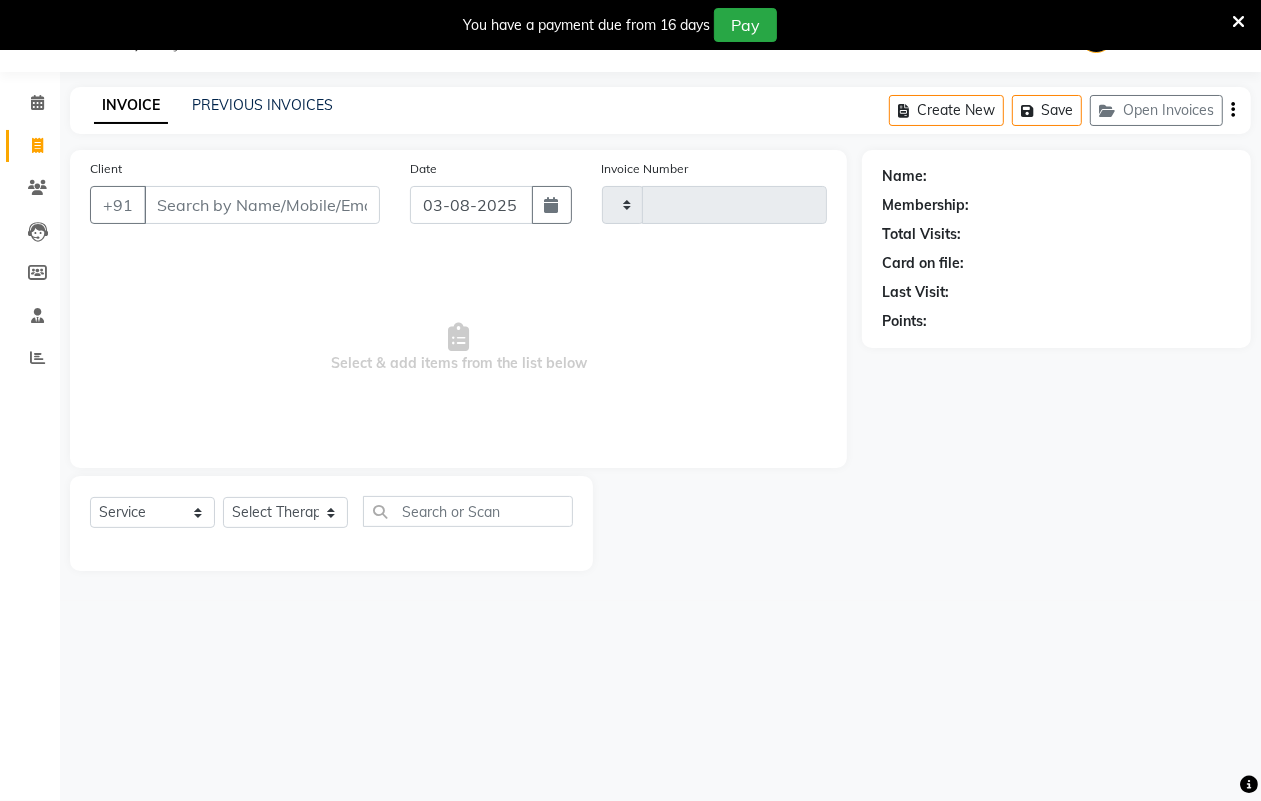 type on "1124" 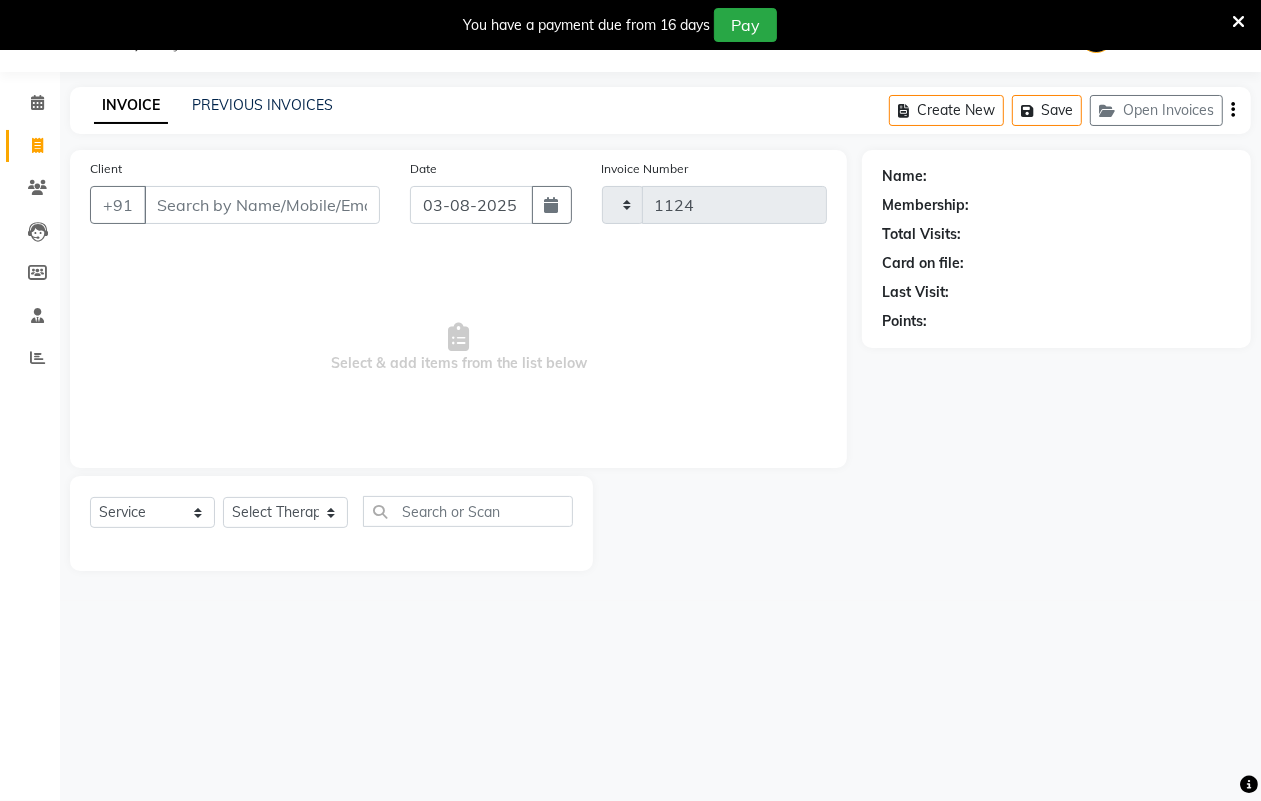 select on "4295" 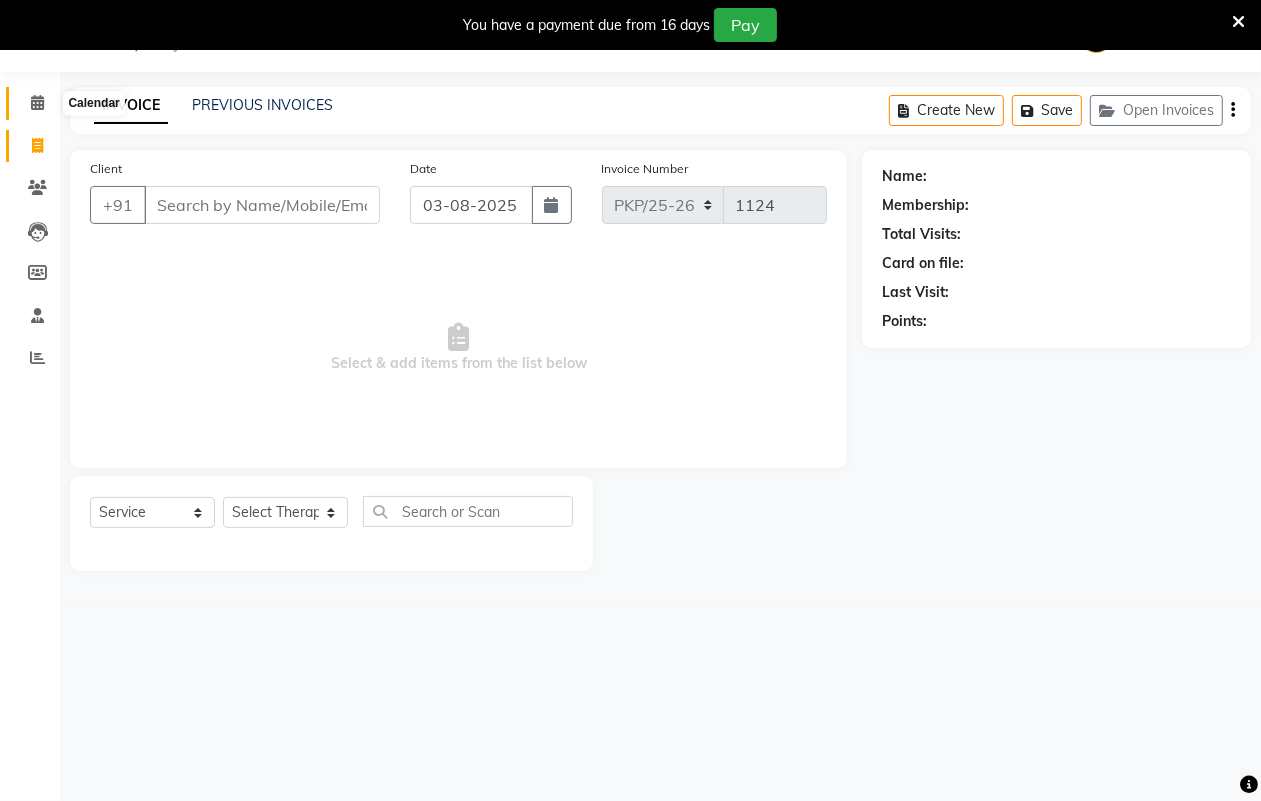 click 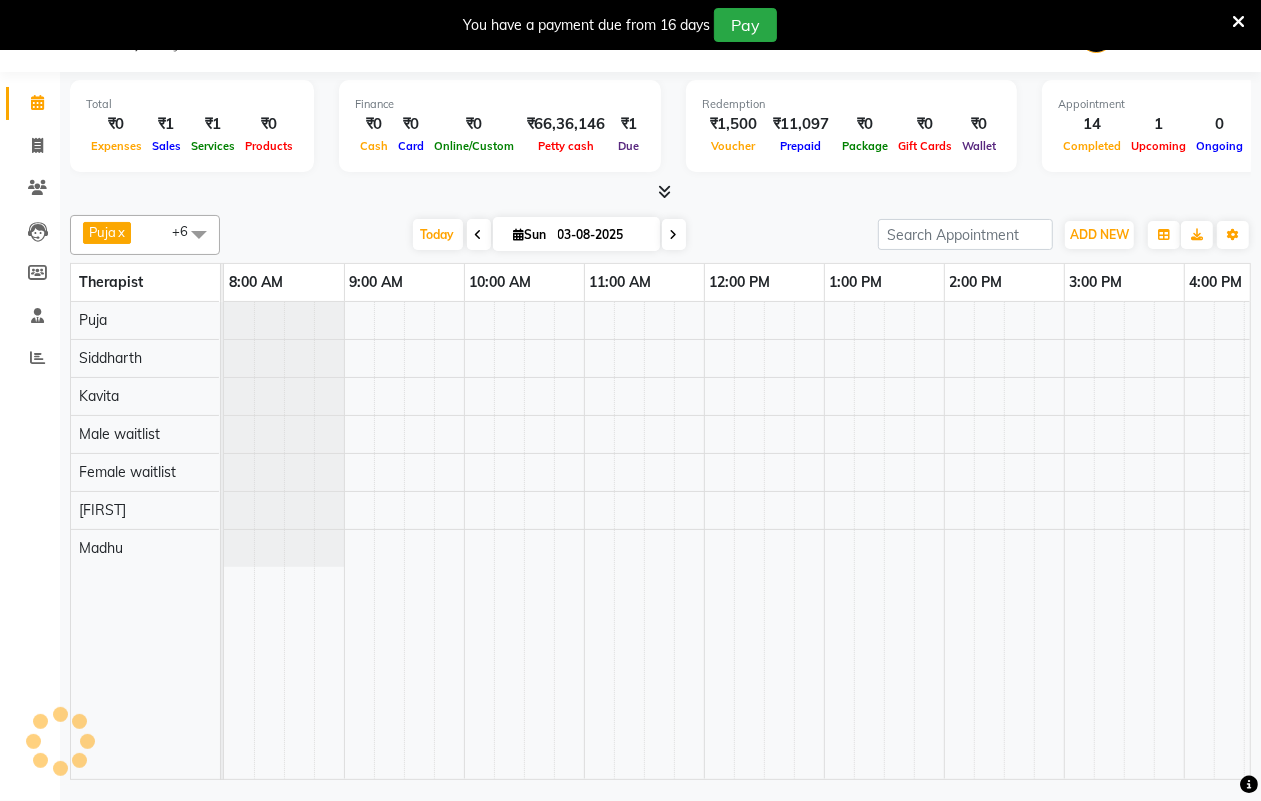 scroll, scrollTop: 0, scrollLeft: 0, axis: both 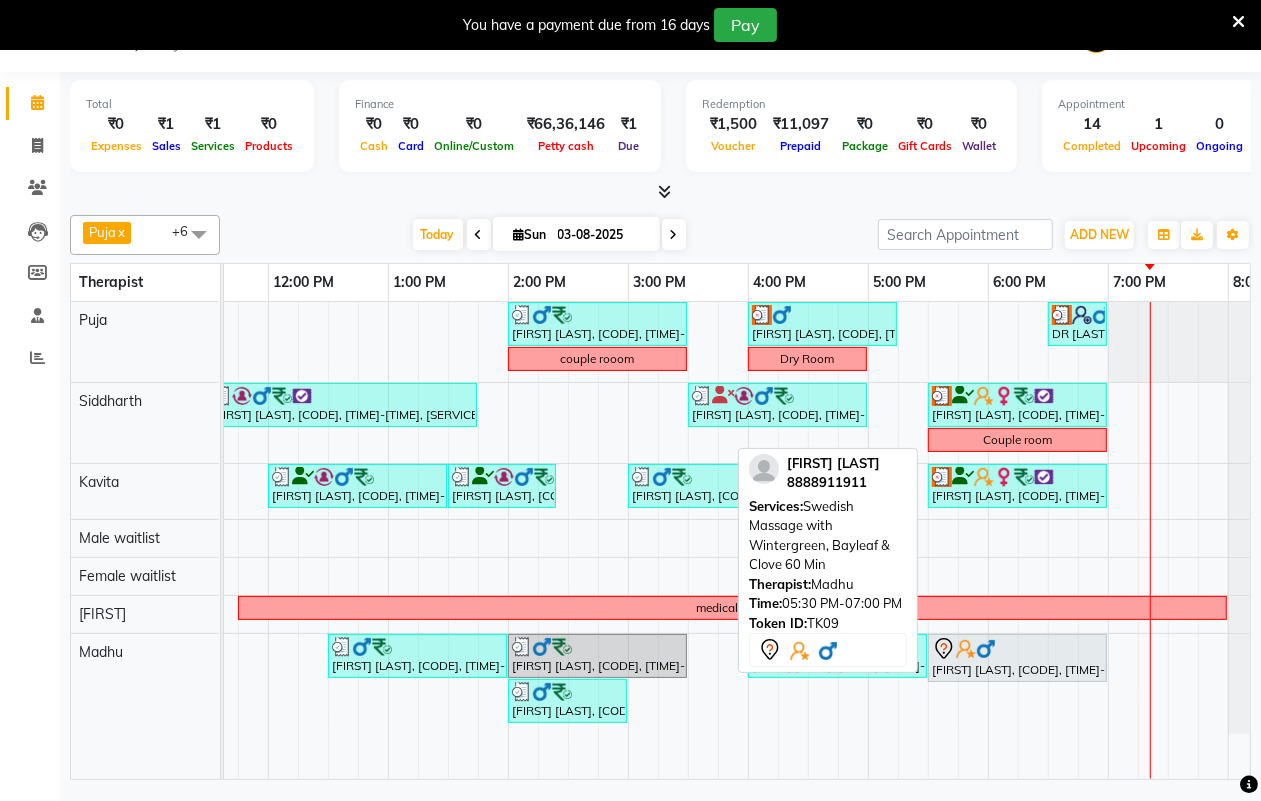 click at bounding box center (1017, 649) 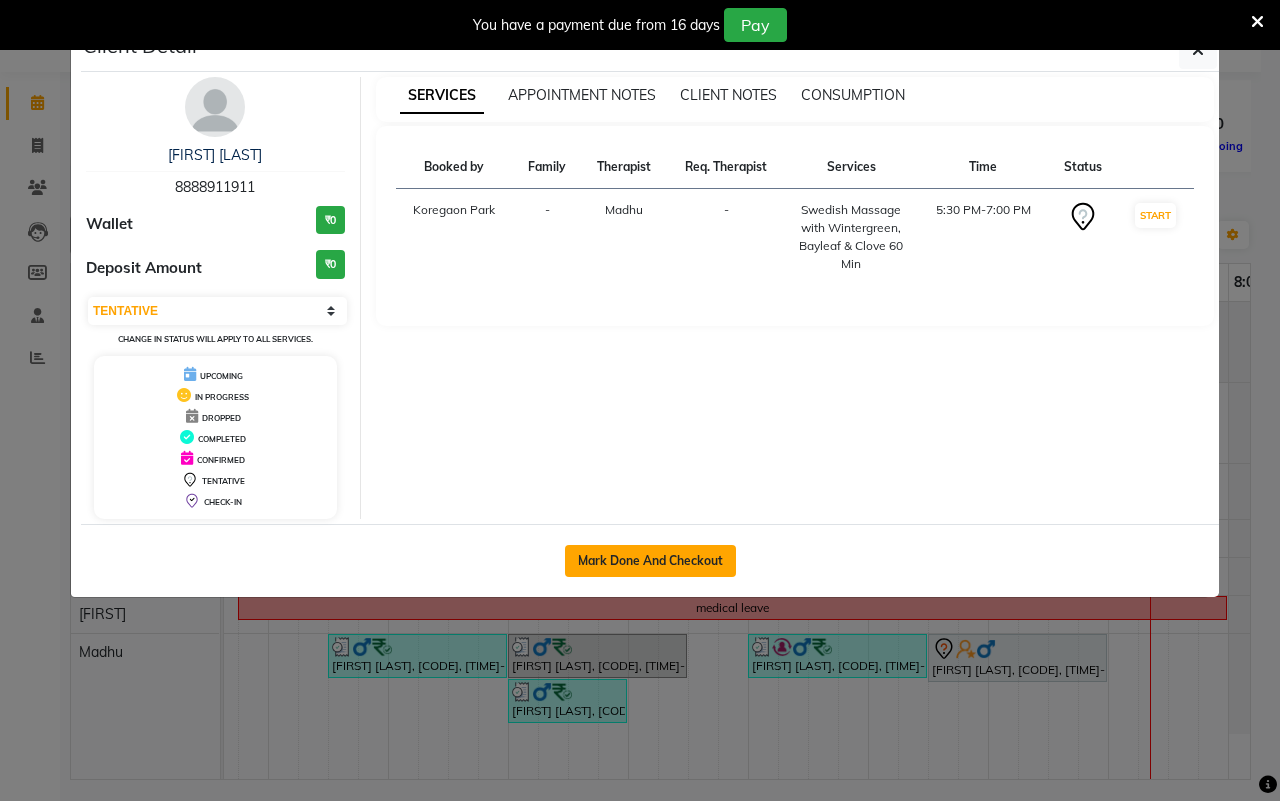 click on "Mark Done And Checkout" 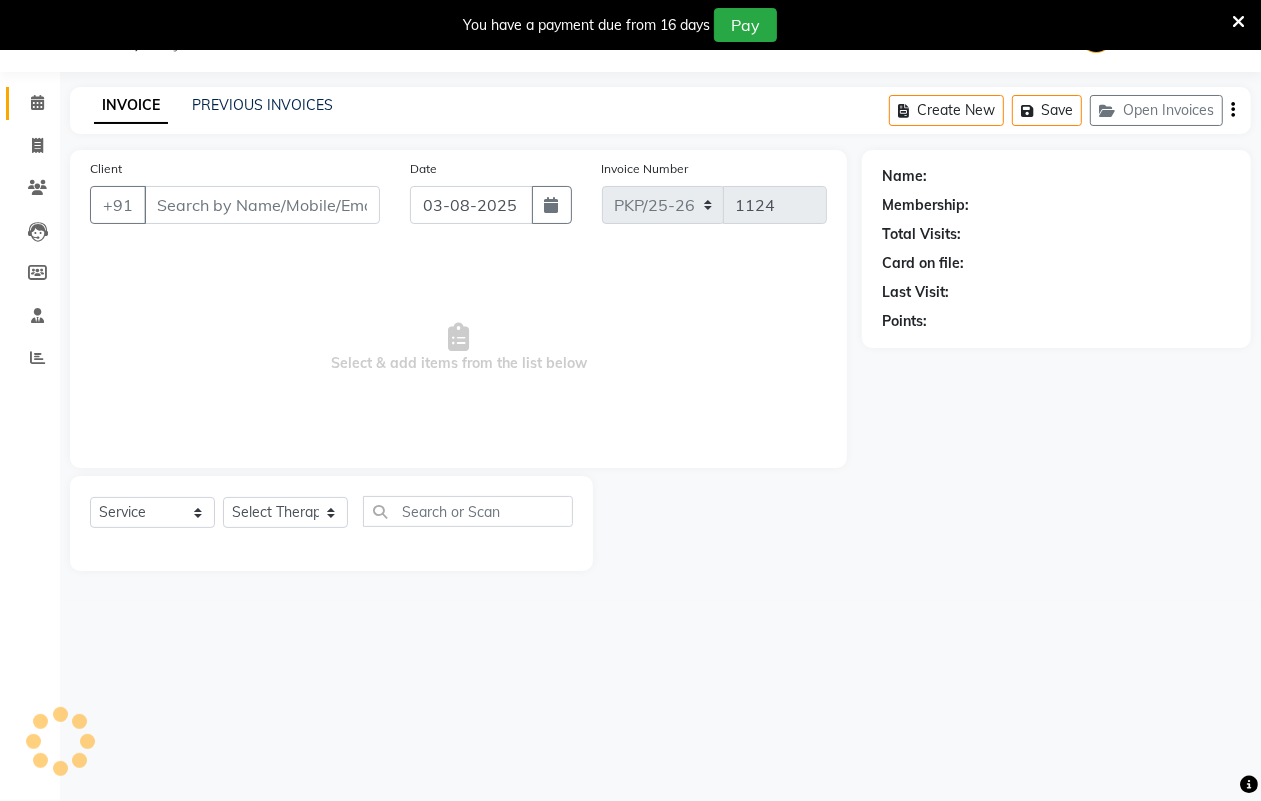 type on "8888911911" 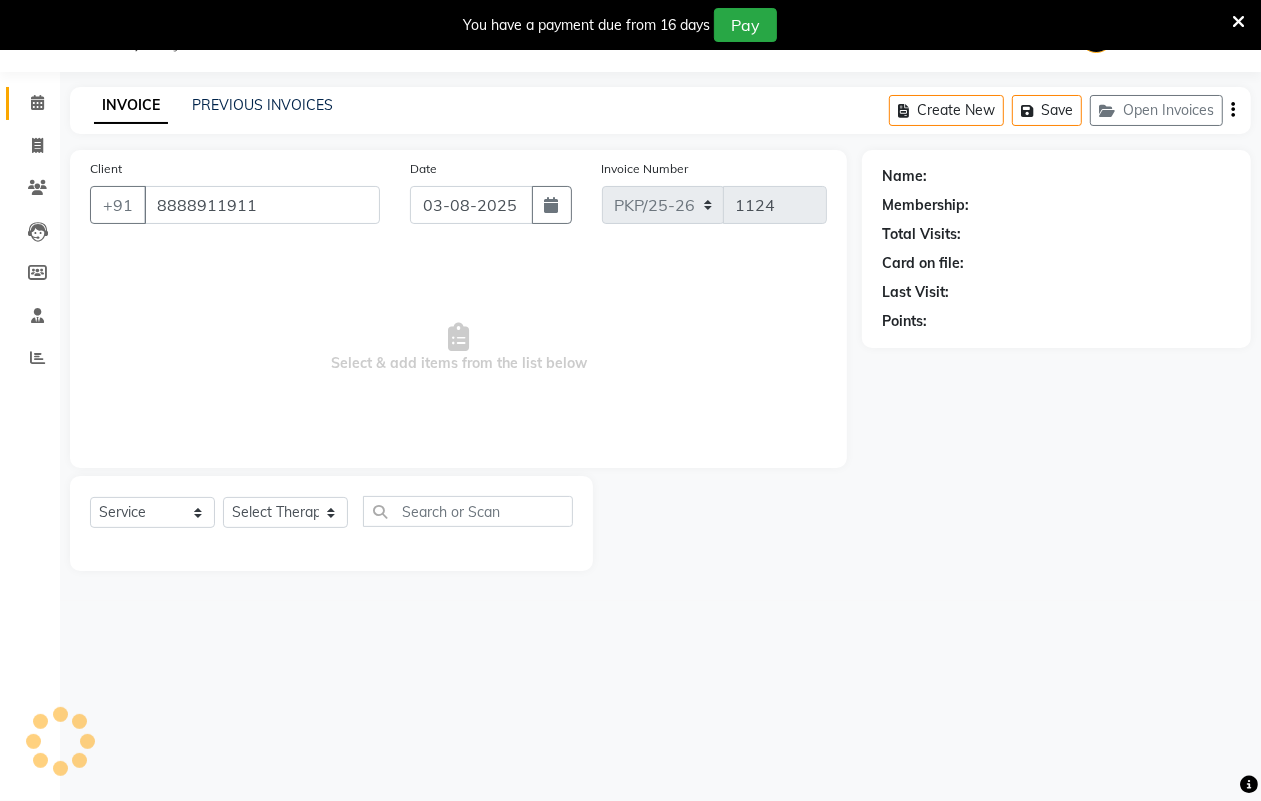 select on "86787" 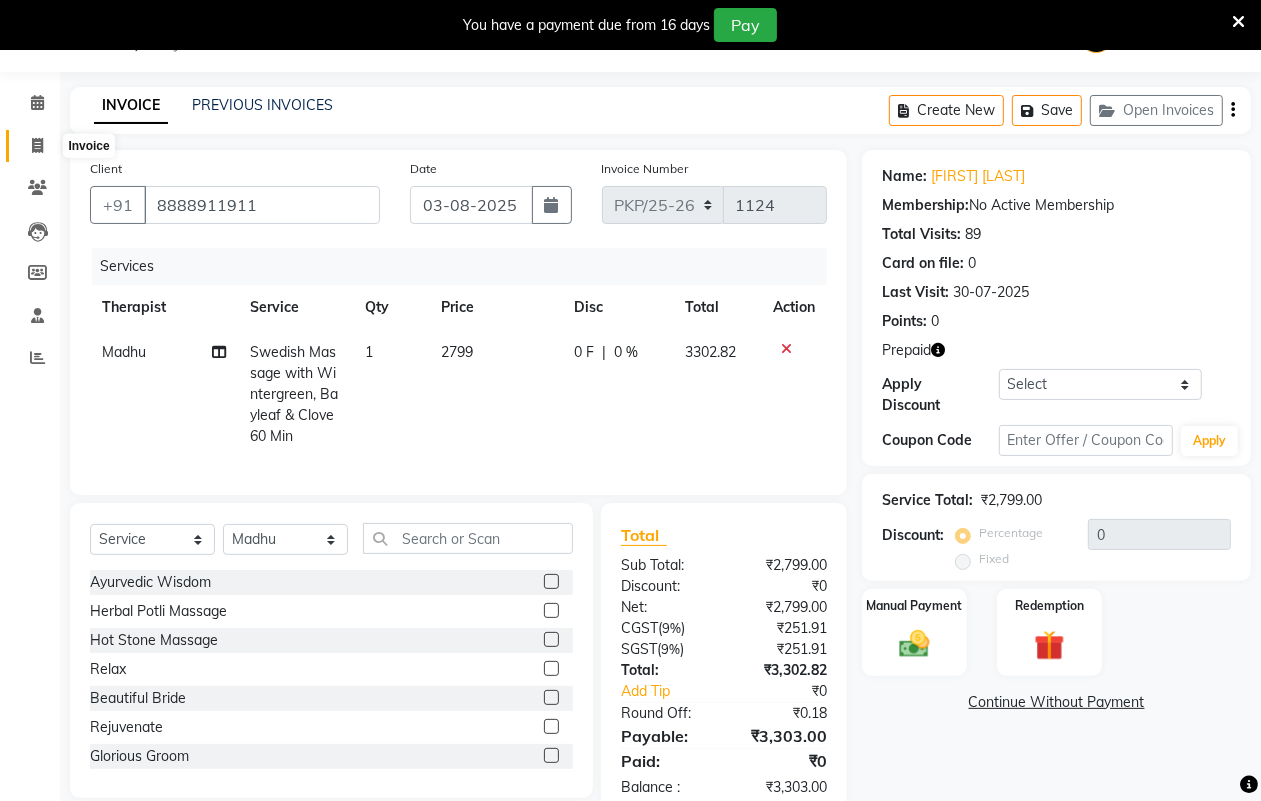 click 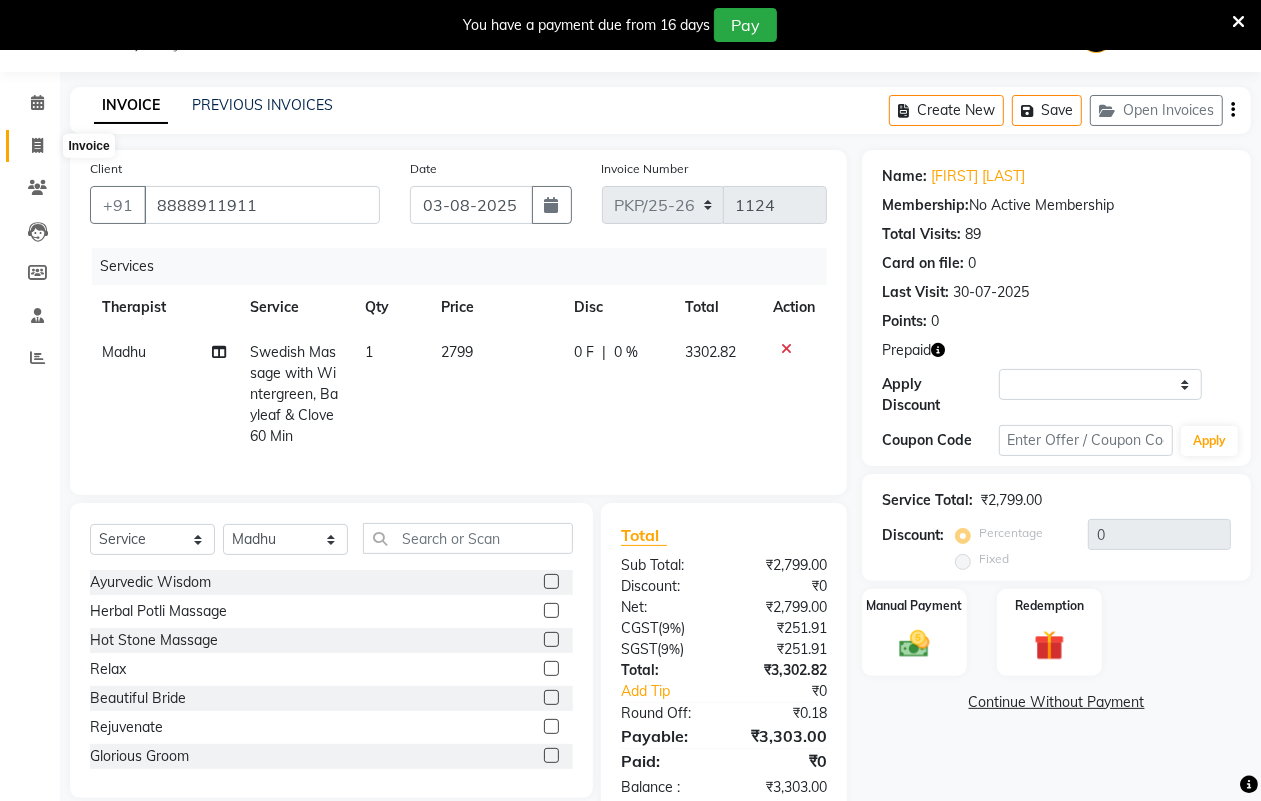 select on "service" 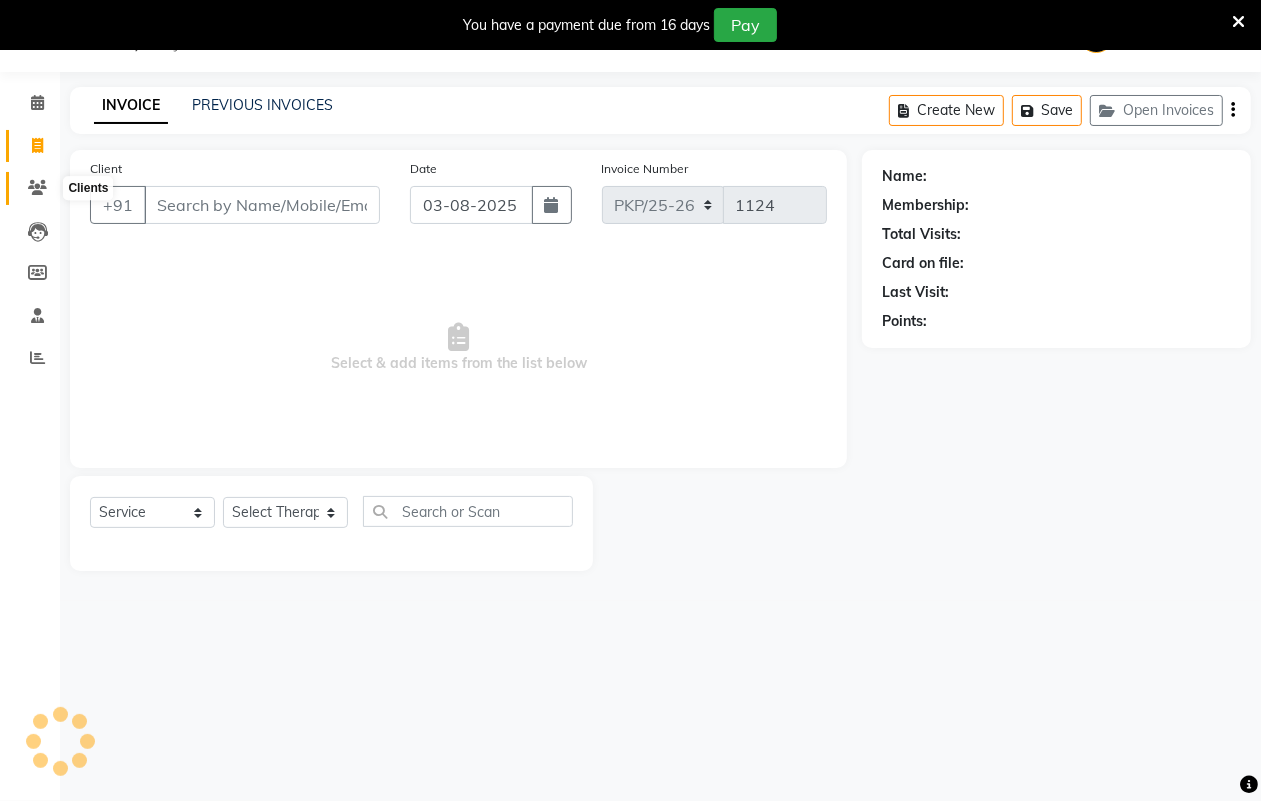 click 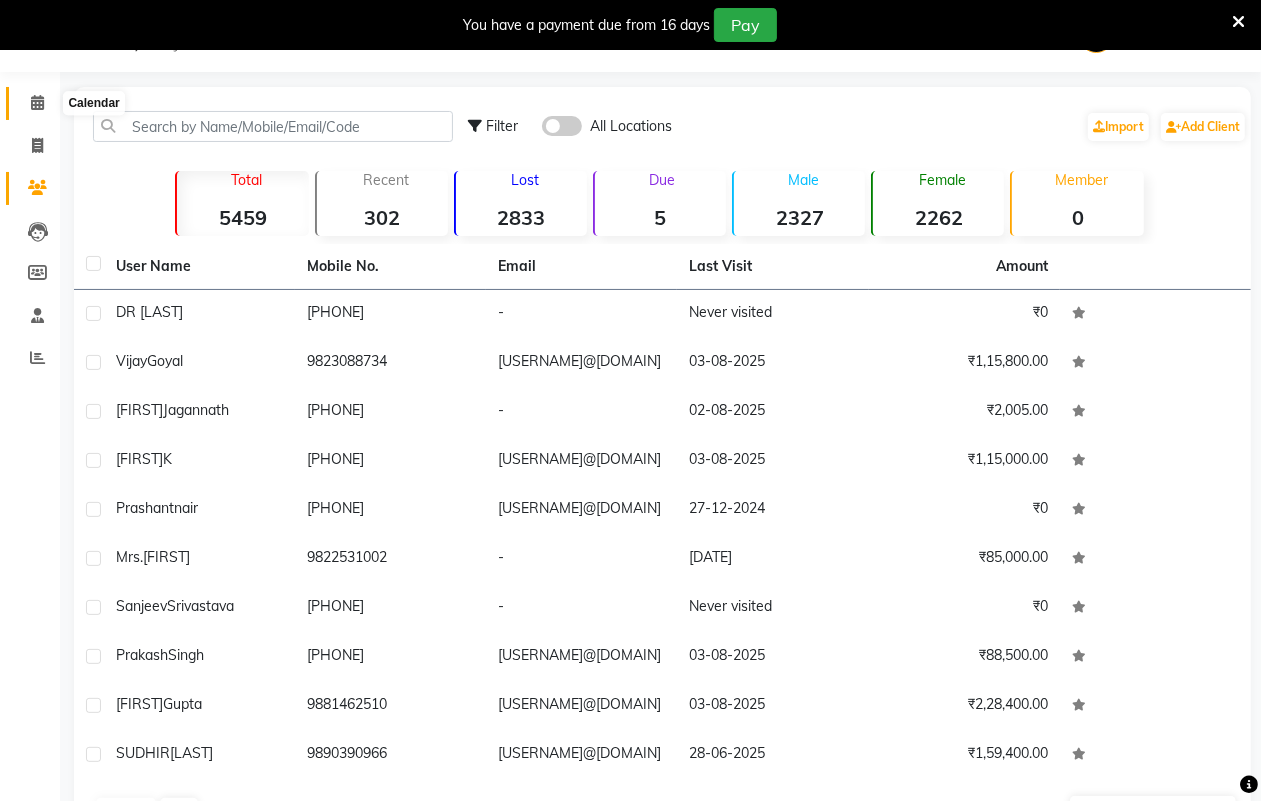 click 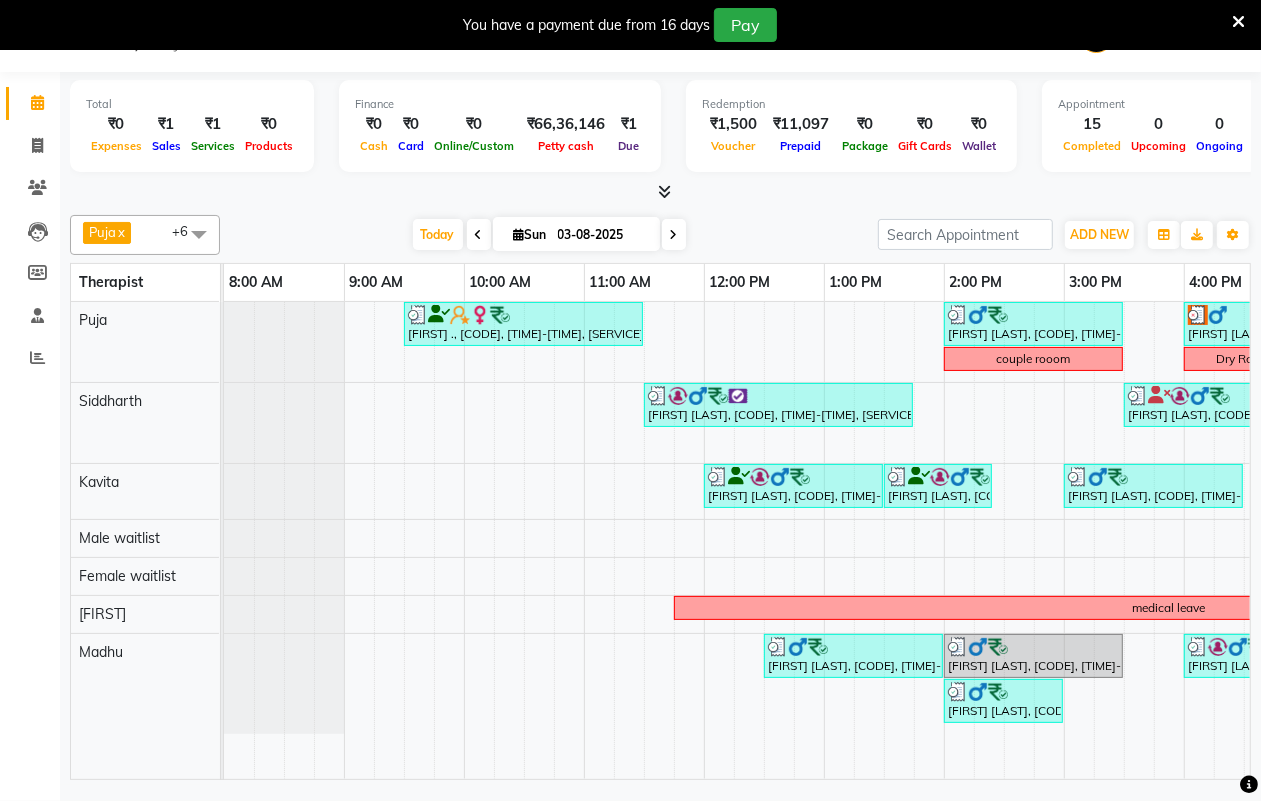 scroll, scrollTop: 0, scrollLeft: 492, axis: horizontal 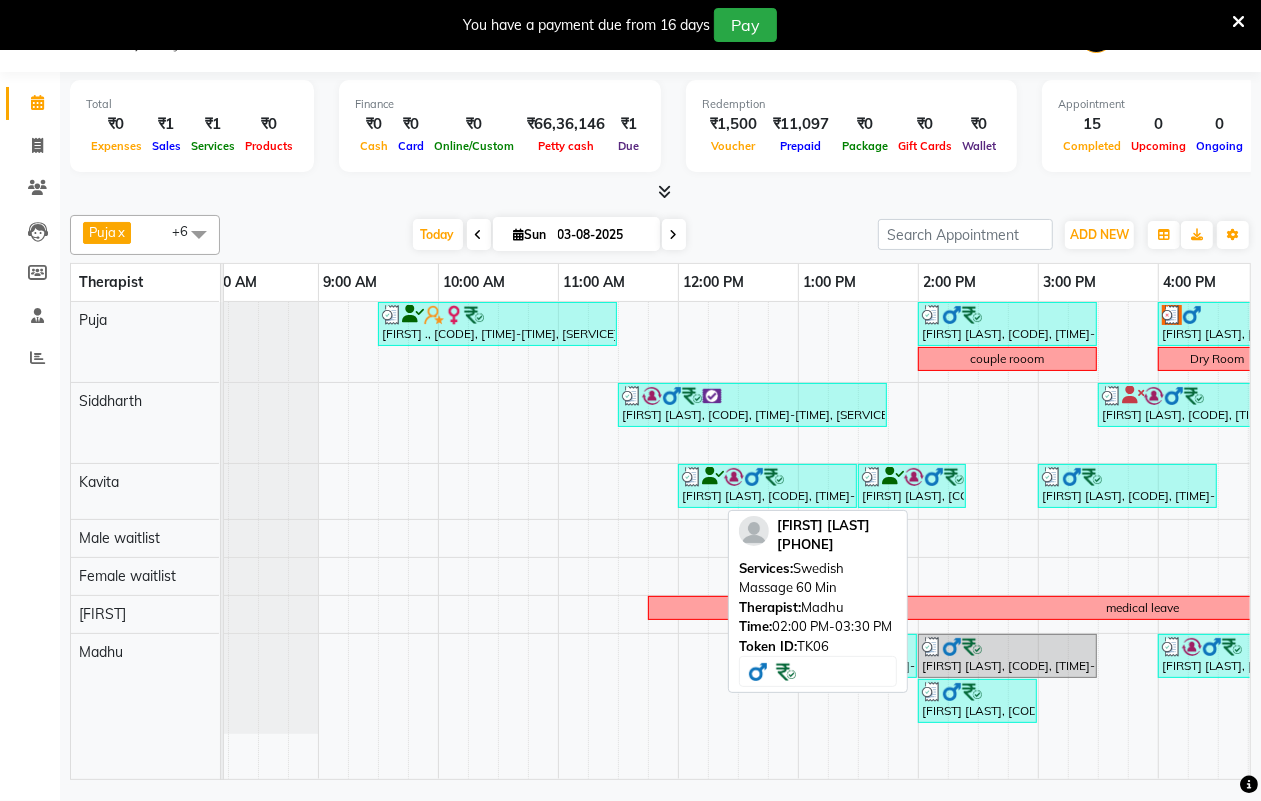 click at bounding box center [972, 647] 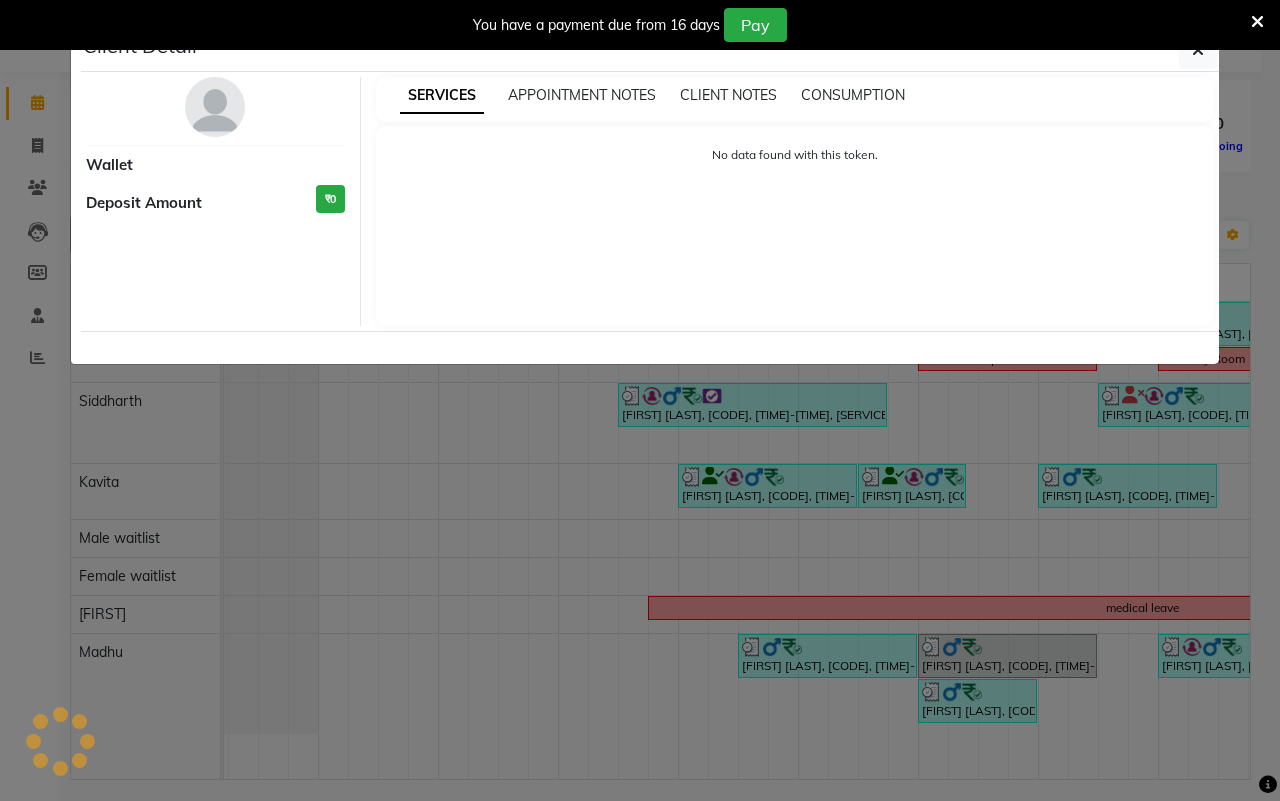 select on "3" 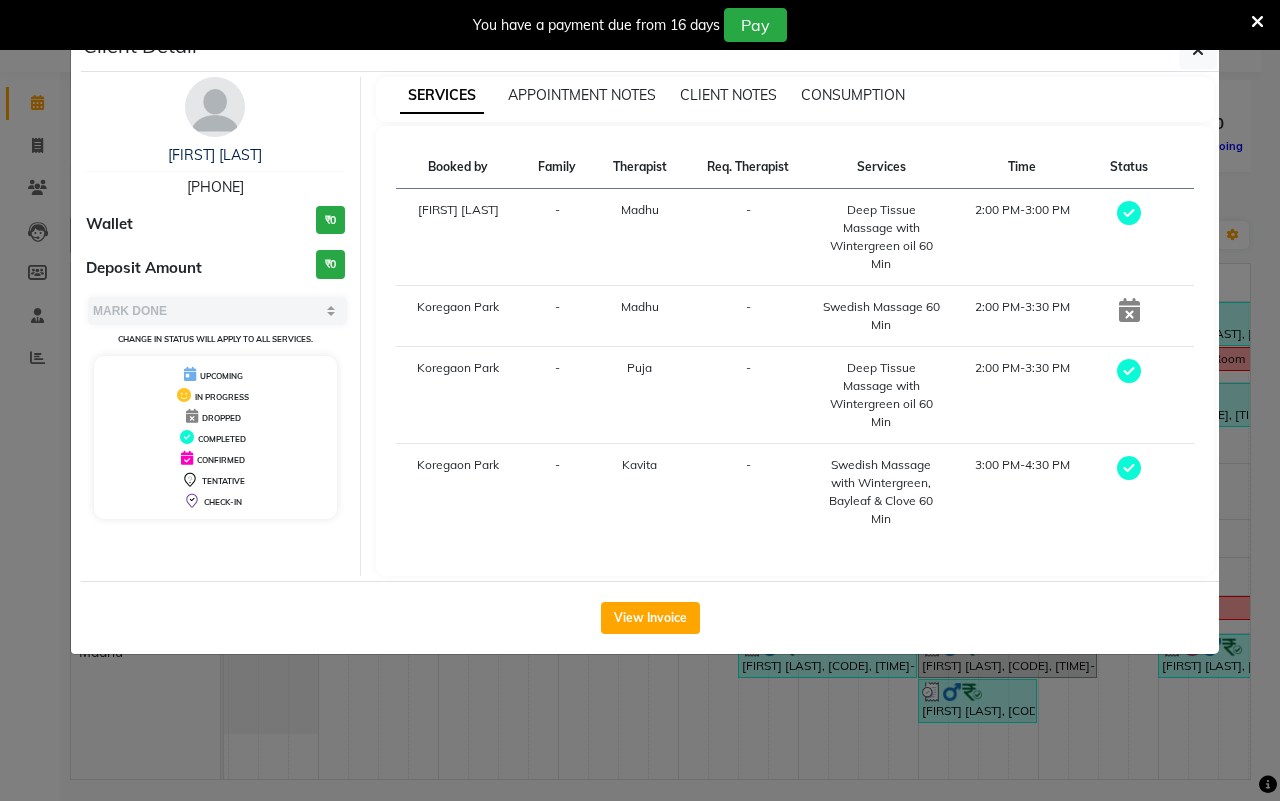 click at bounding box center (1129, 316) 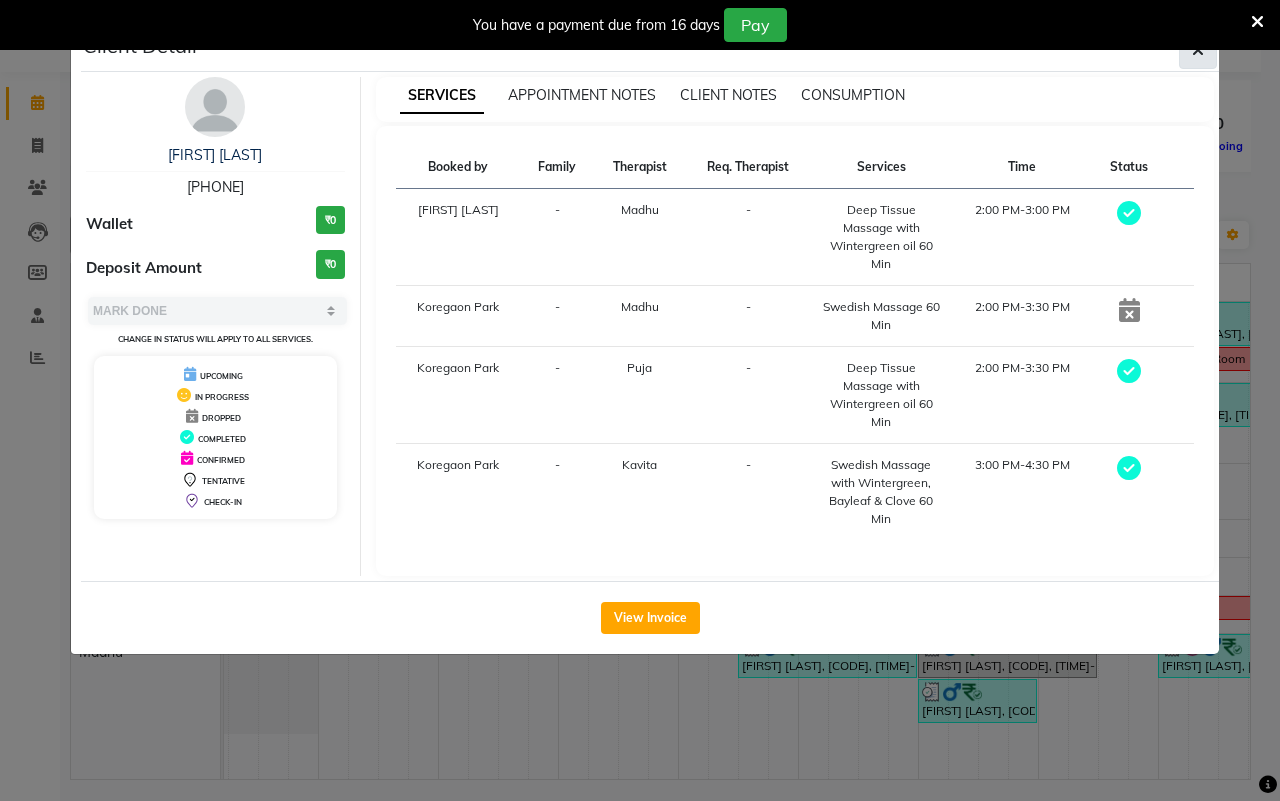 click 